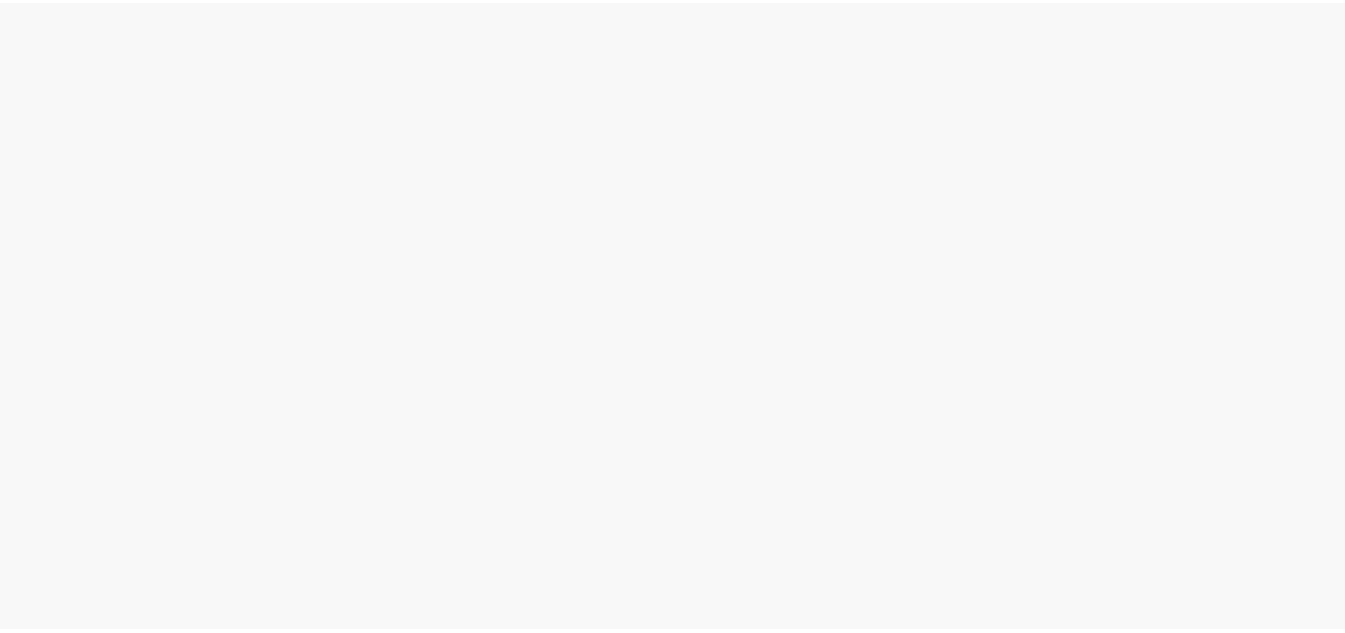 scroll, scrollTop: 0, scrollLeft: 0, axis: both 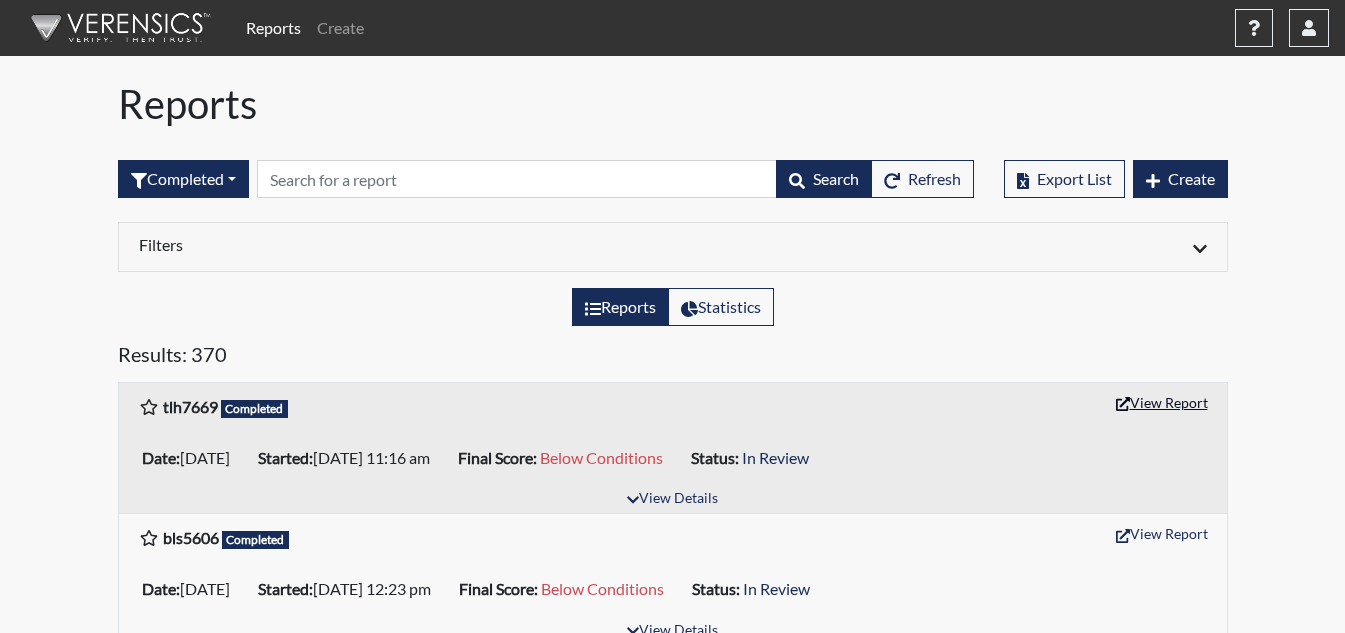 click on "View Report" at bounding box center (1162, 402) 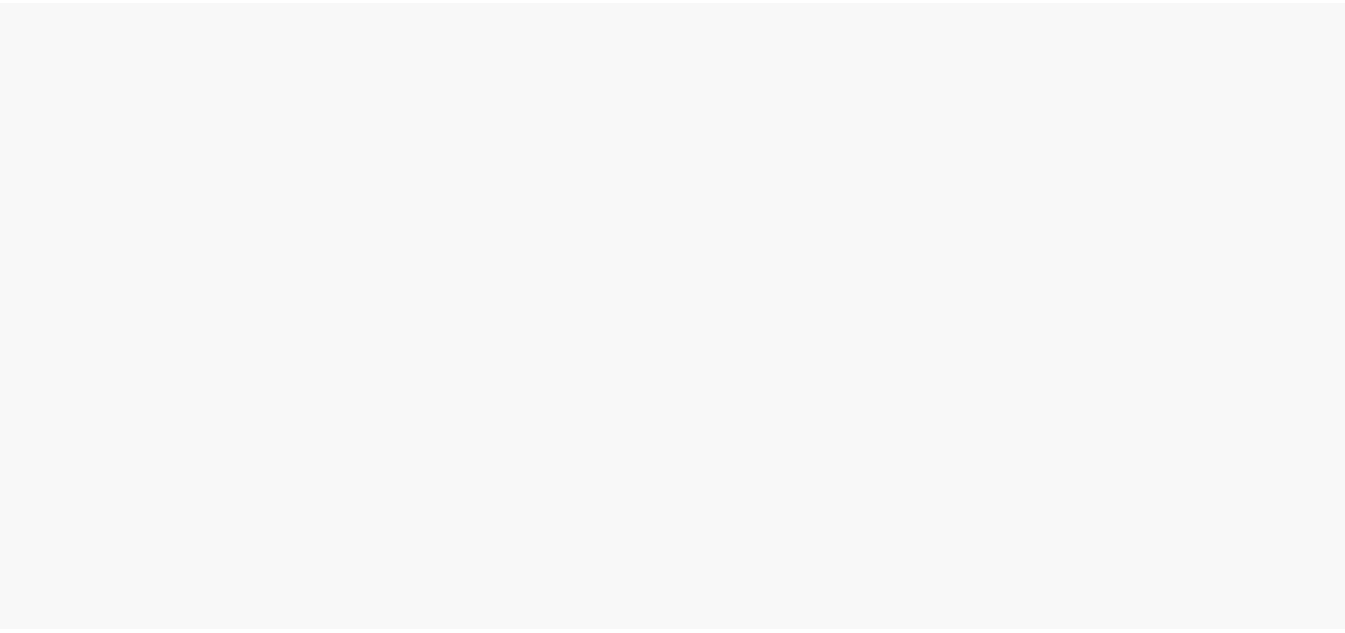 scroll, scrollTop: 0, scrollLeft: 0, axis: both 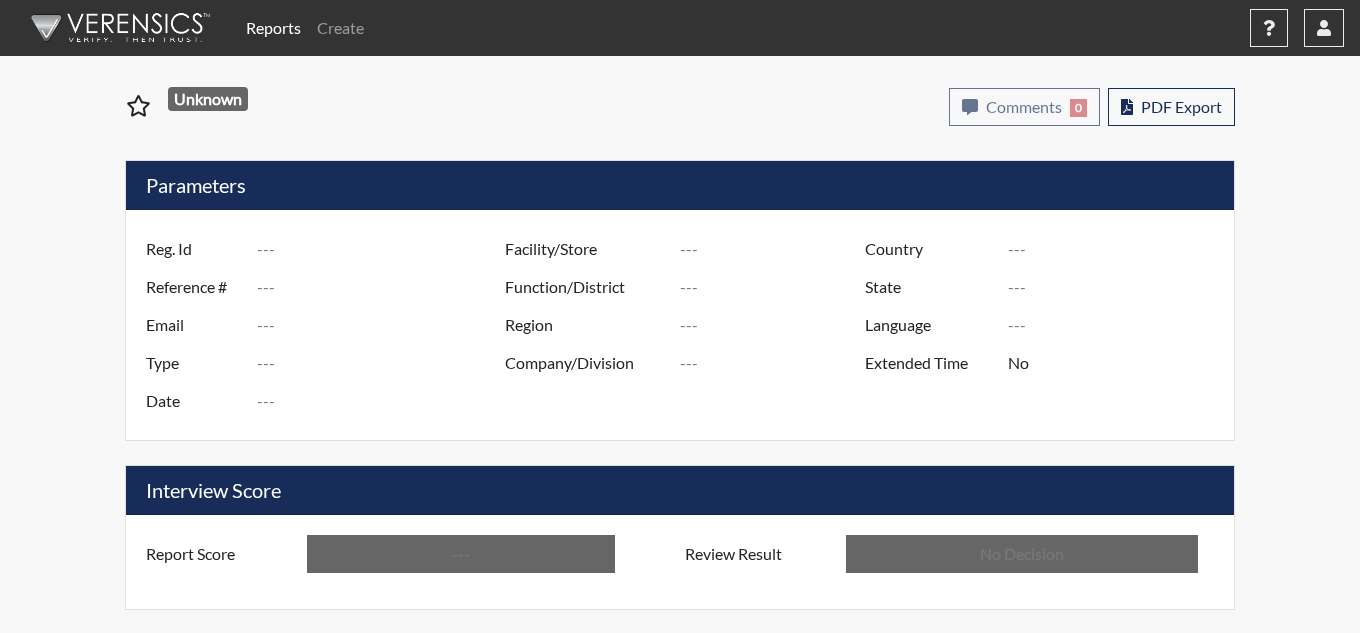 type on "tlh7669" 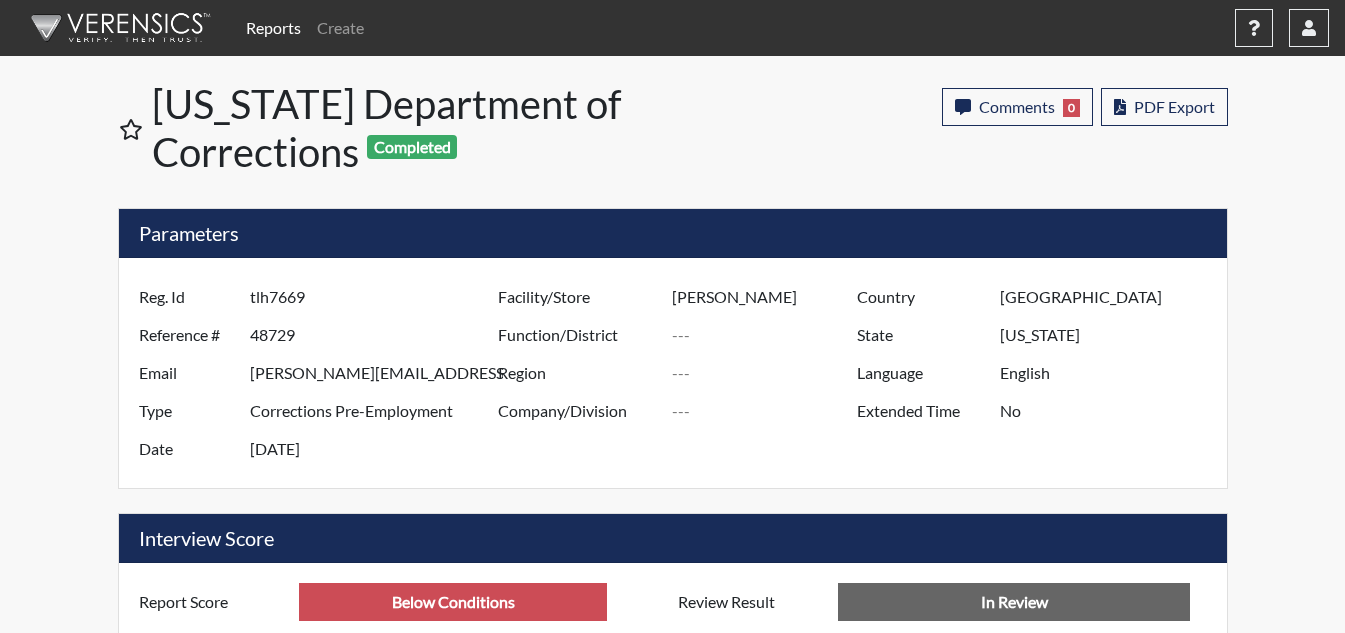 scroll, scrollTop: 999668, scrollLeft: 999169, axis: both 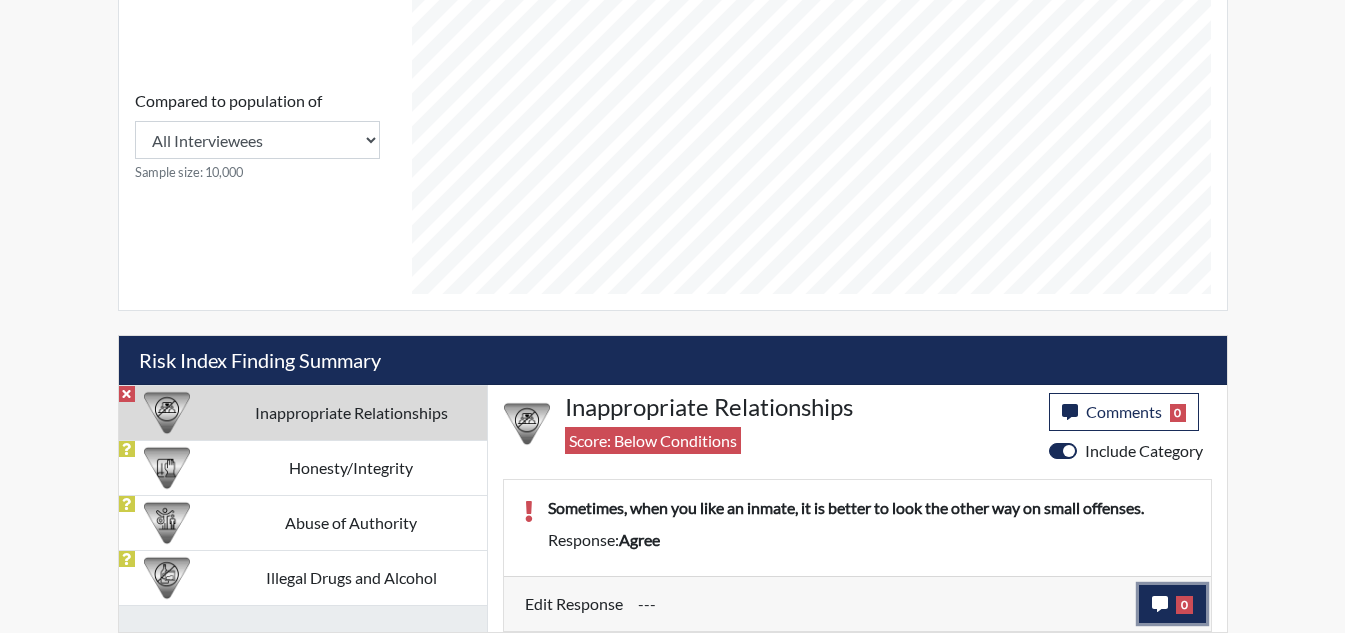 click 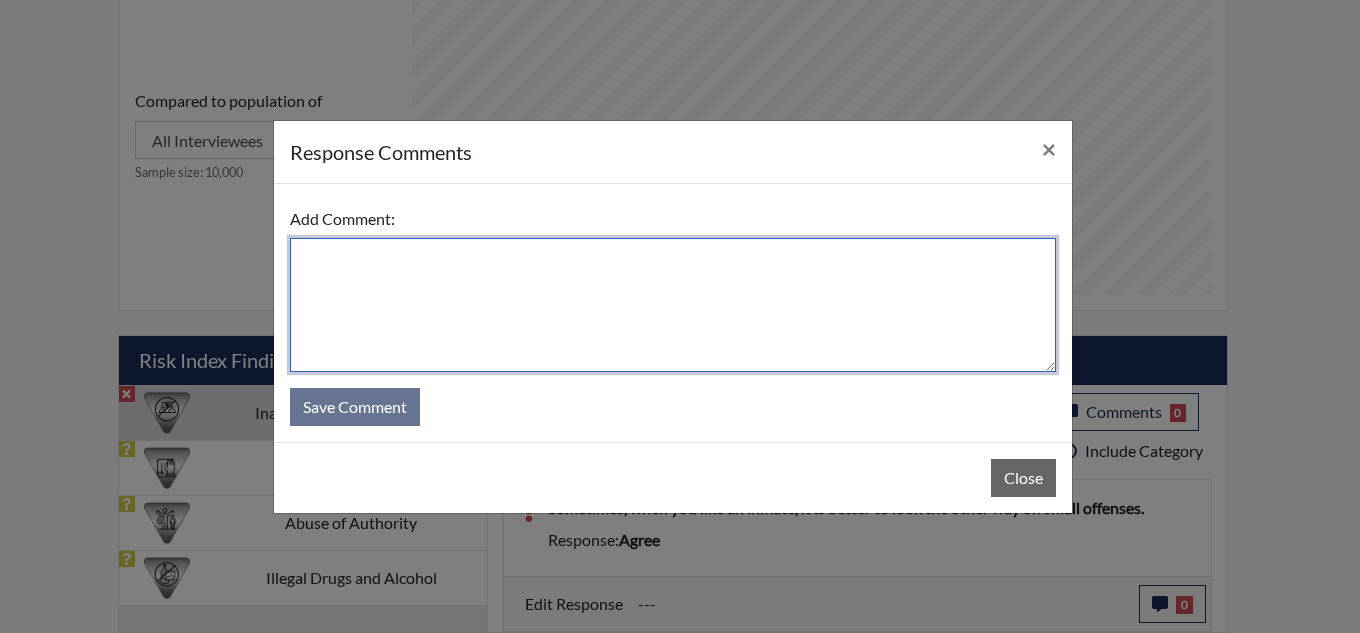 click at bounding box center (673, 305) 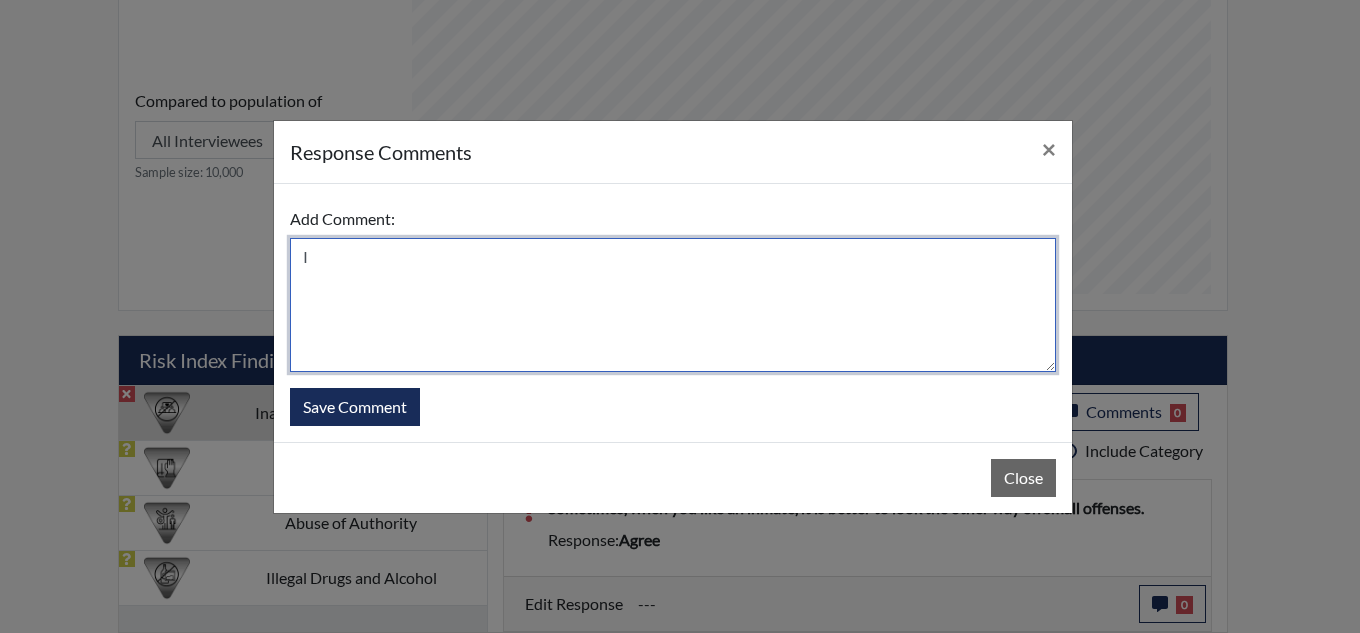 type on "I" 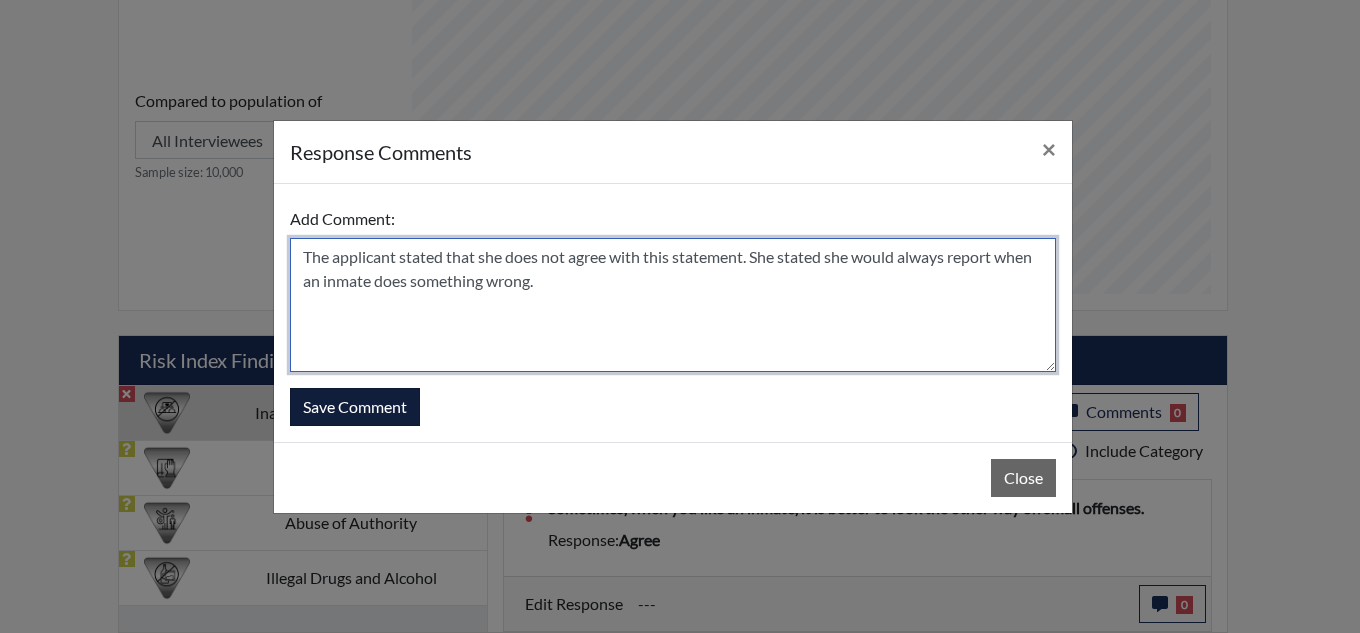 type on "The applicant stated that she does not agree with this statement. She stated she would always report when an inmate does something wrong." 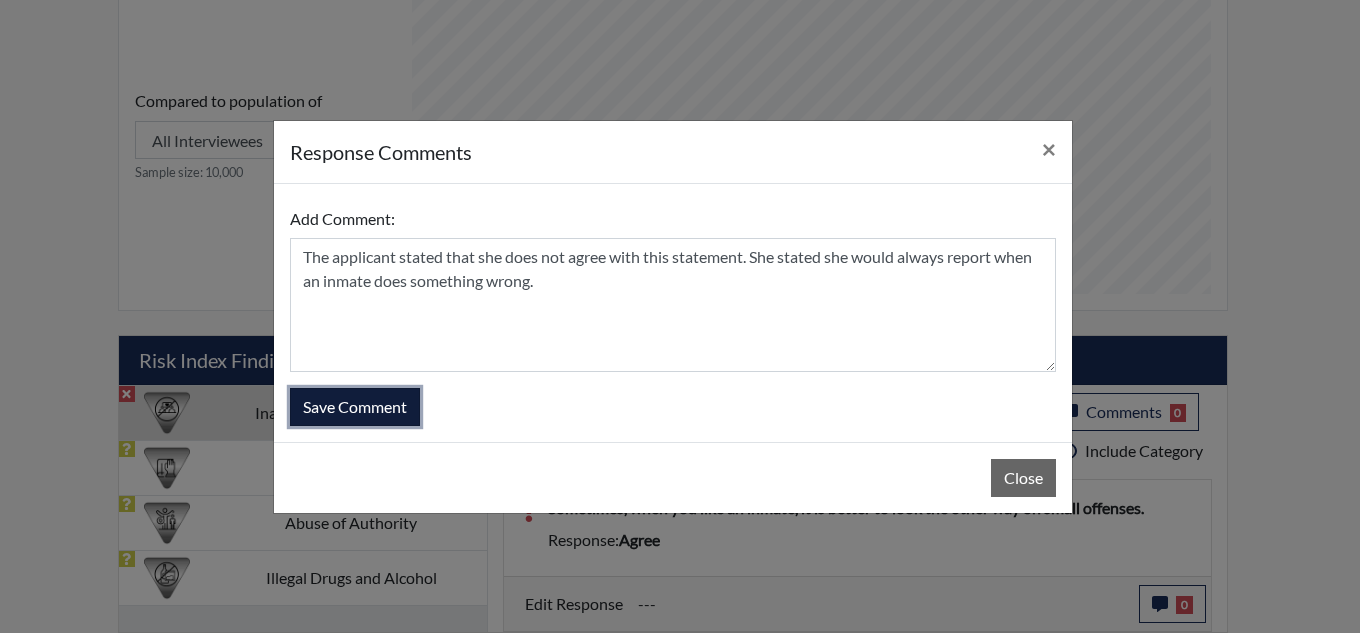 click on "Save Comment" at bounding box center [355, 407] 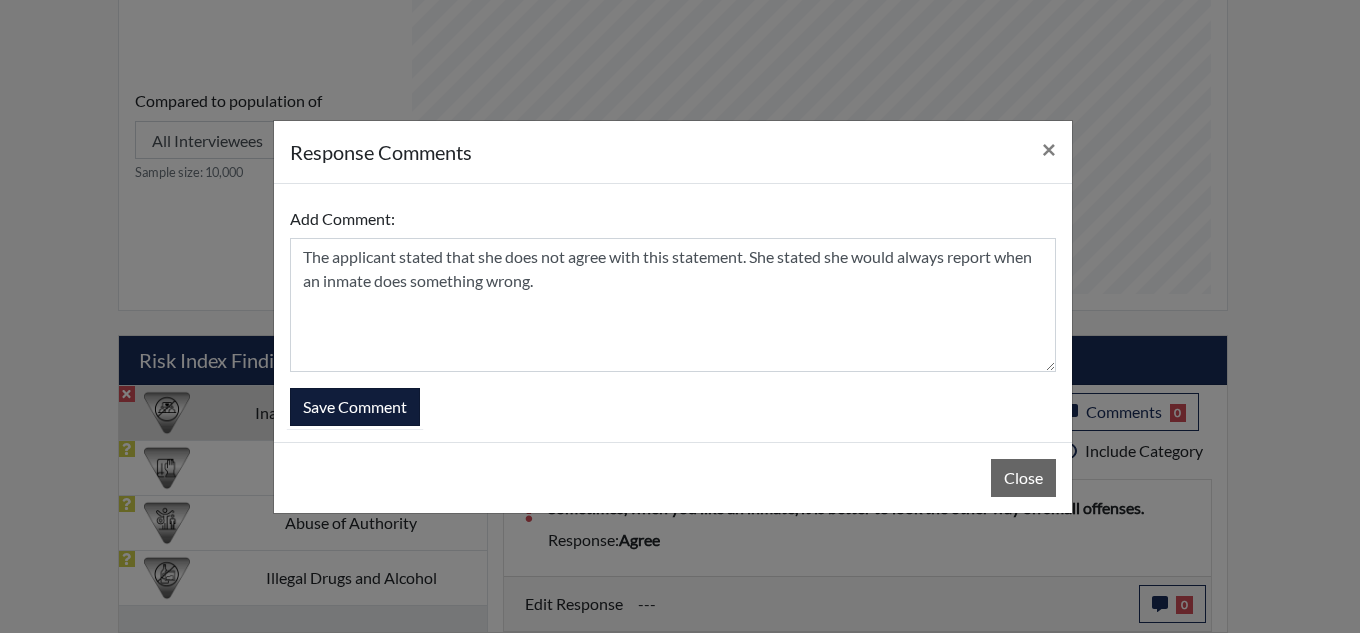type 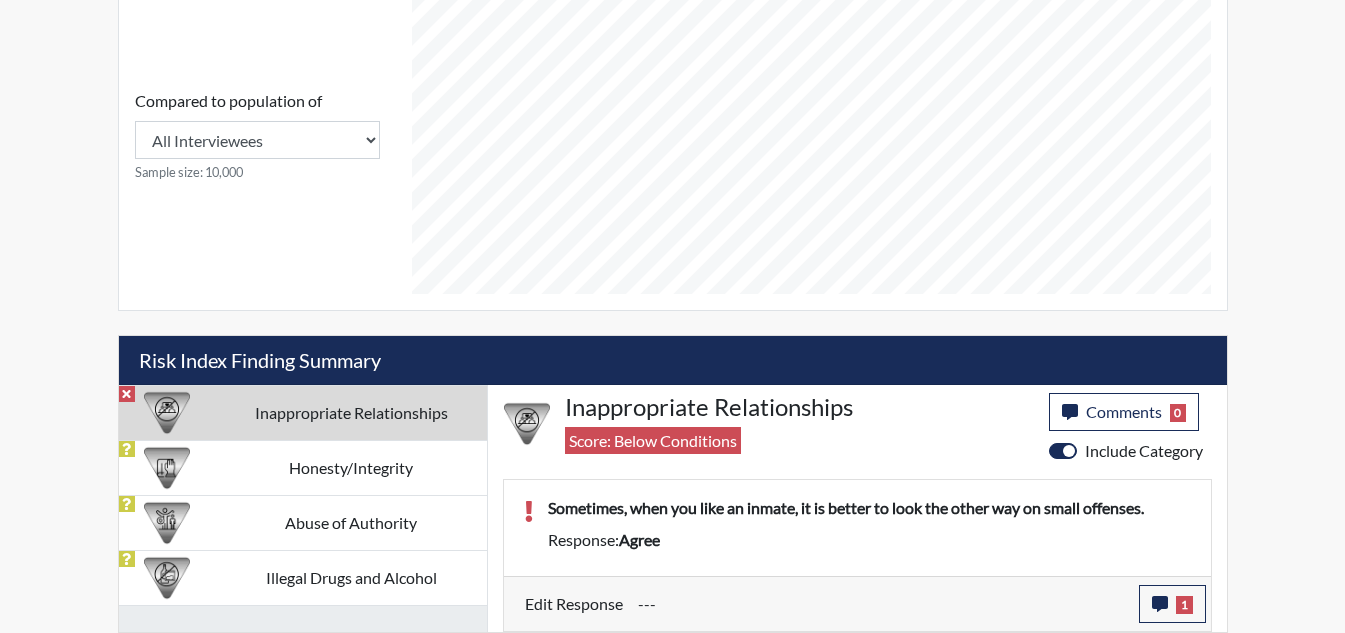 scroll, scrollTop: 999668, scrollLeft: 999169, axis: both 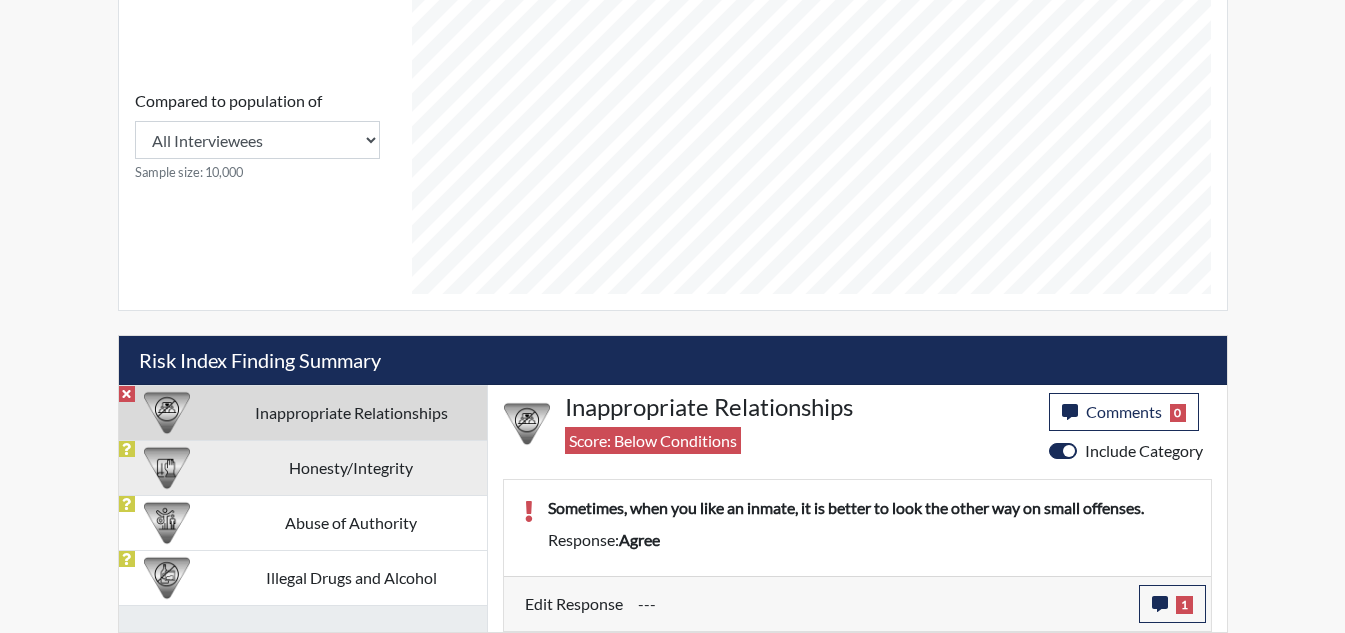 click on "Honesty/Integrity" at bounding box center [351, 467] 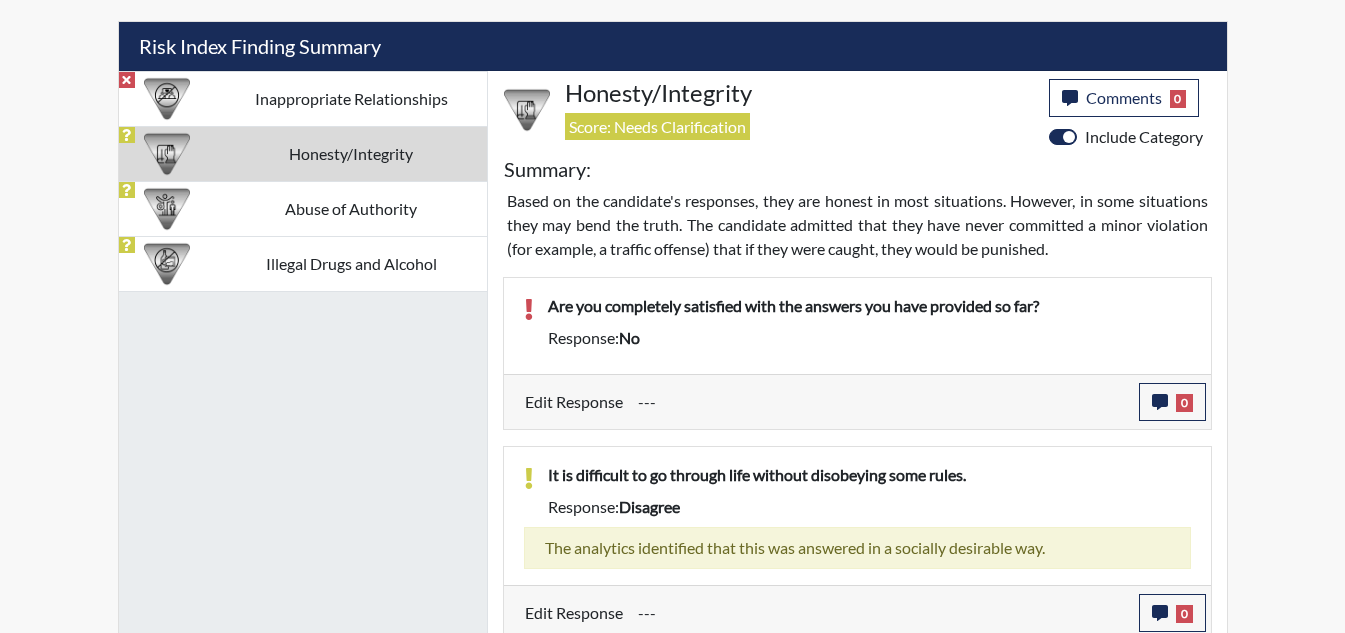 scroll, scrollTop: 1197, scrollLeft: 0, axis: vertical 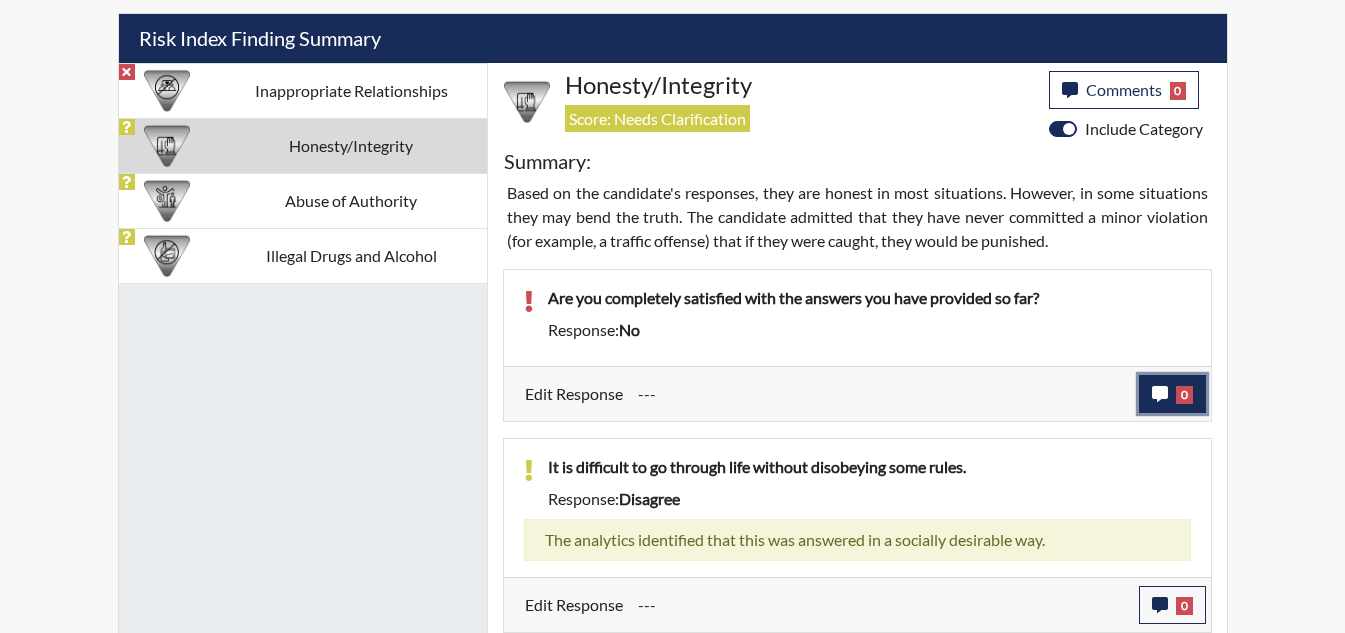 click 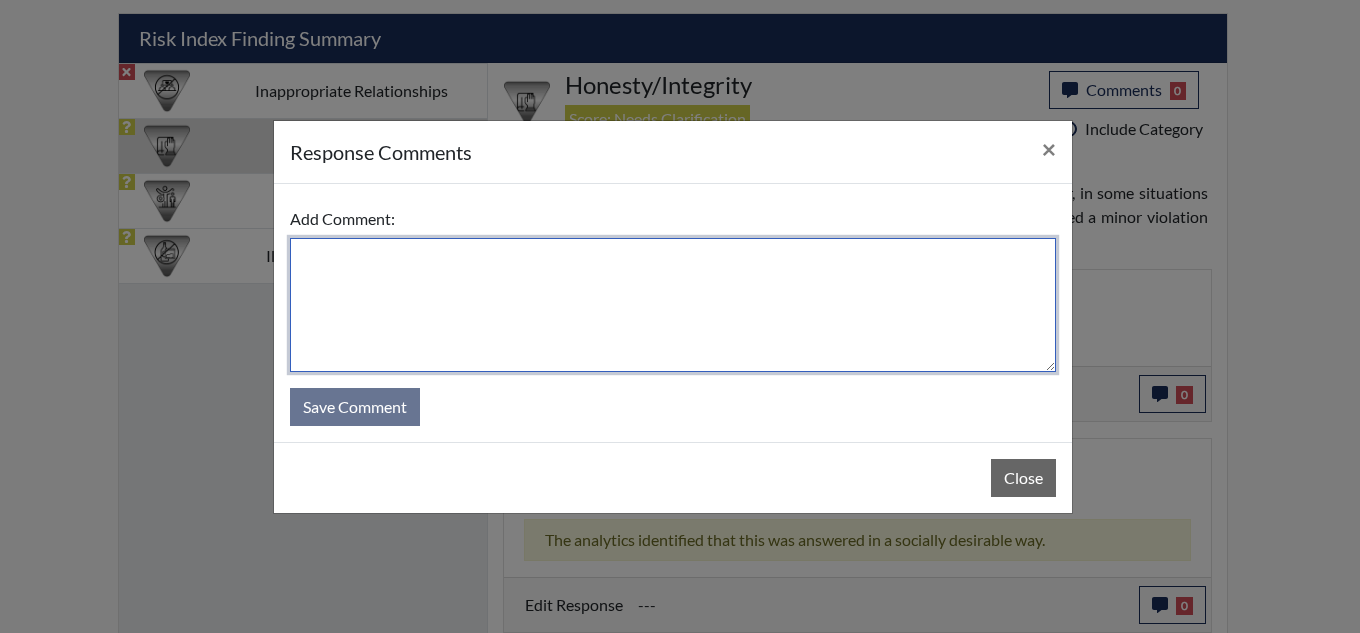 click at bounding box center (673, 305) 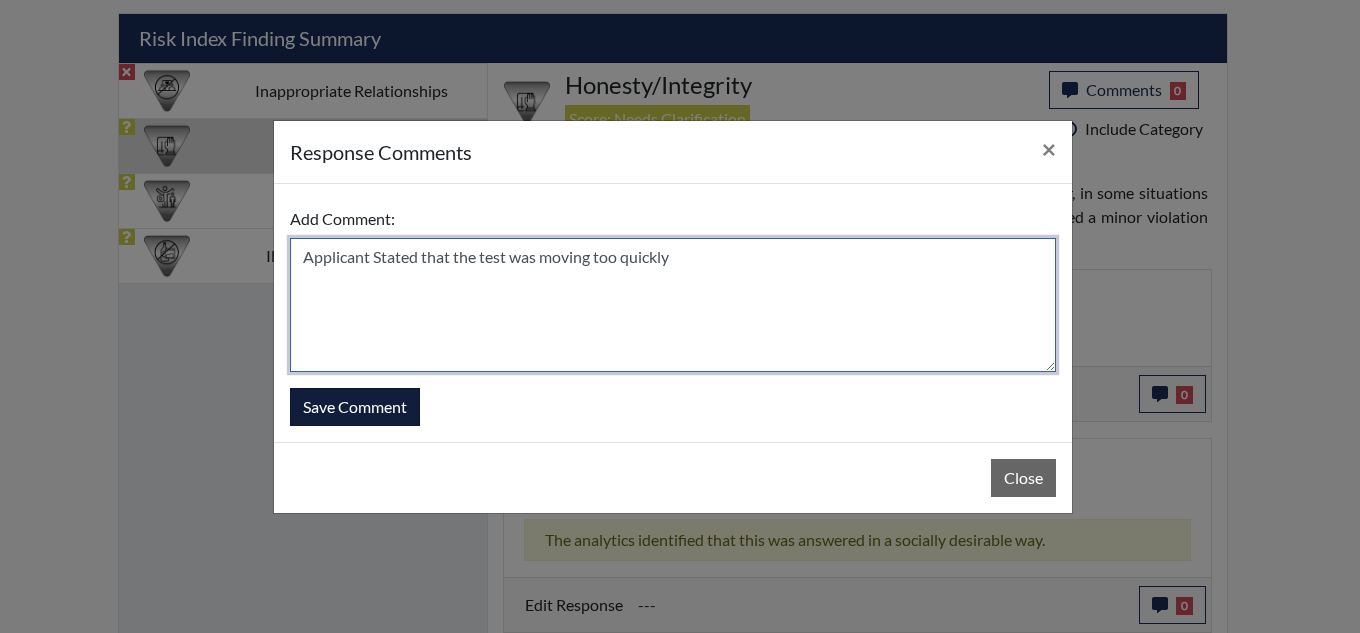 type on "Applicant Stated that the test was moving too quickly" 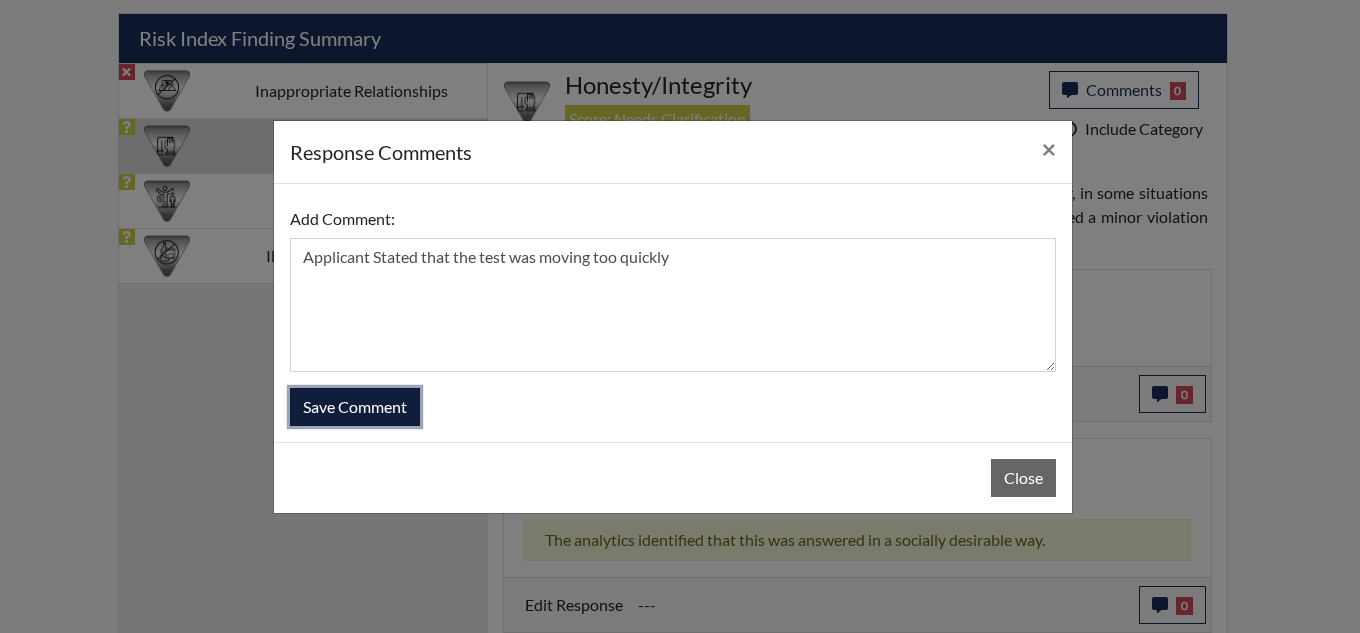 click on "Save Comment" at bounding box center (355, 407) 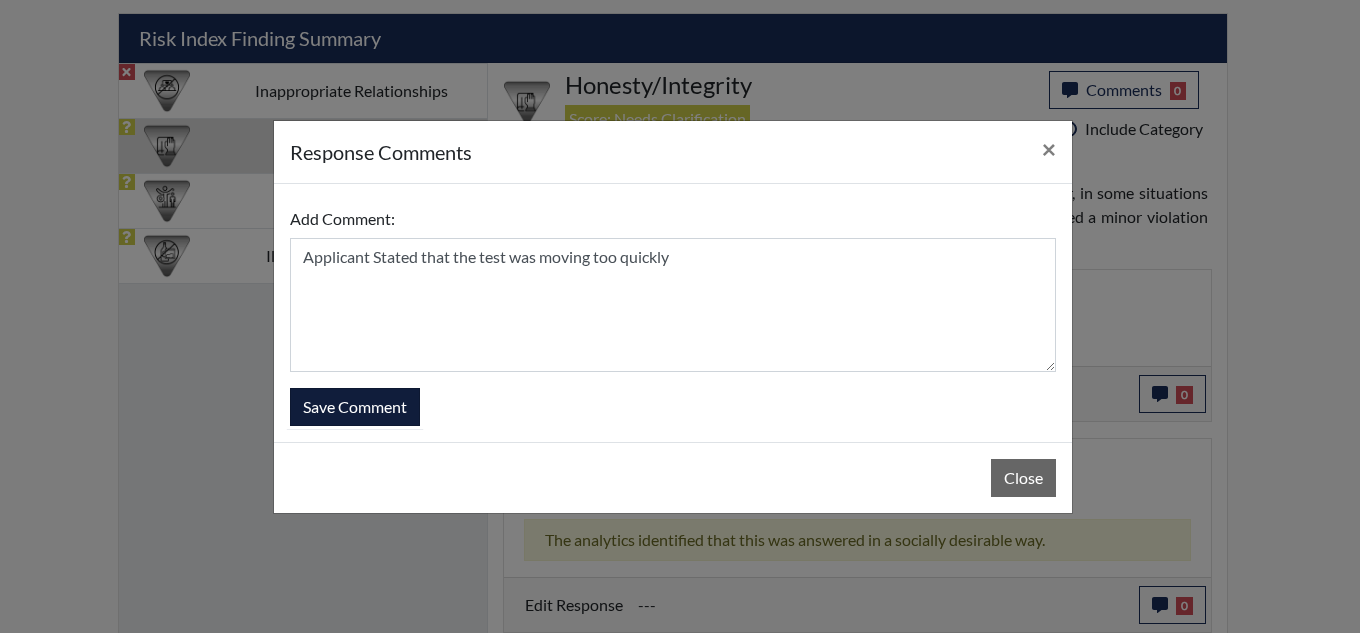 type 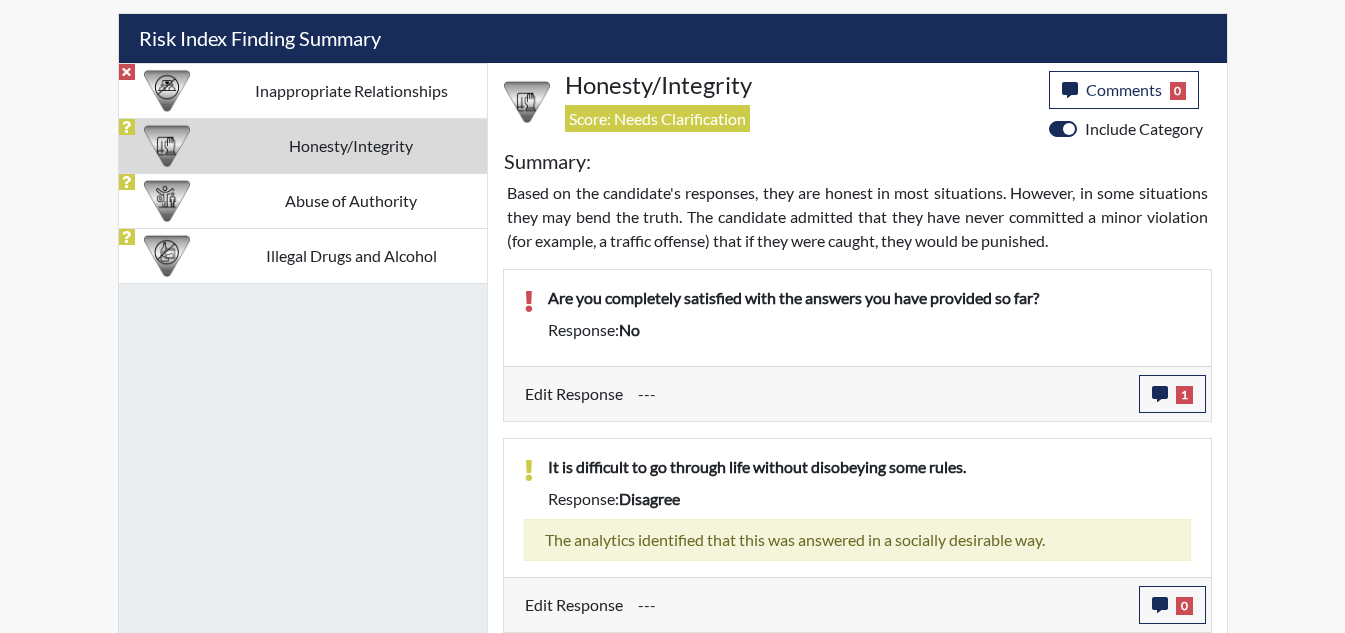 scroll, scrollTop: 999668, scrollLeft: 999169, axis: both 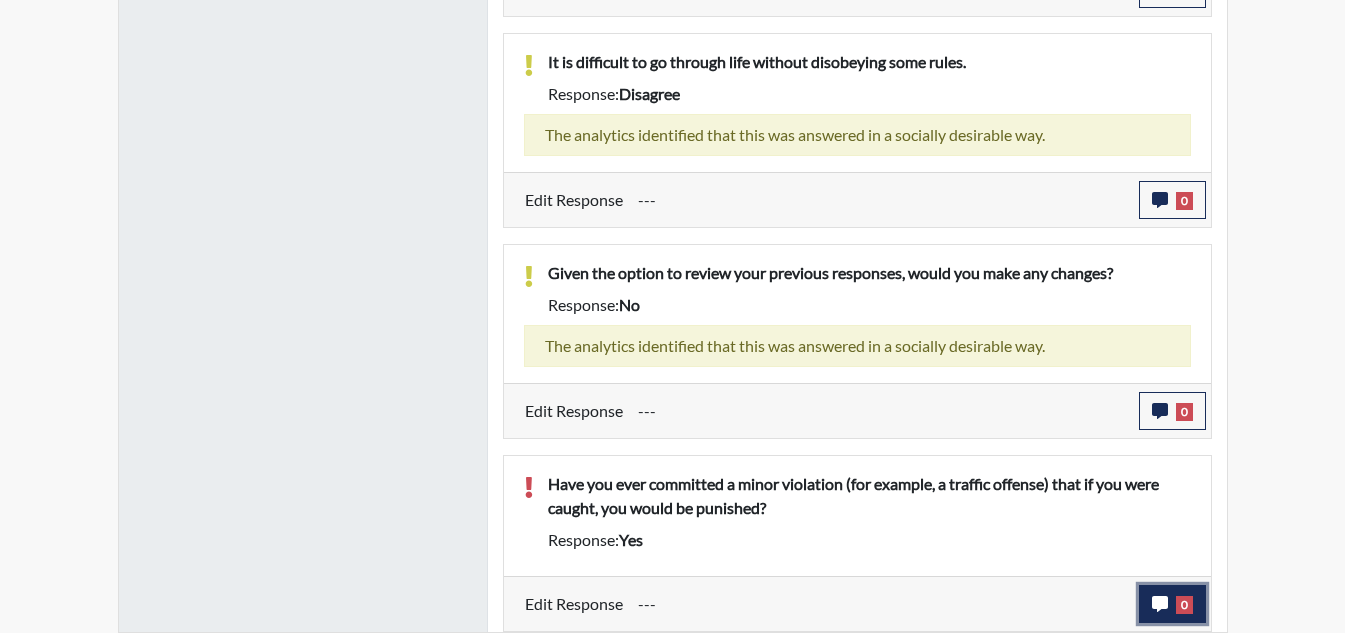 click 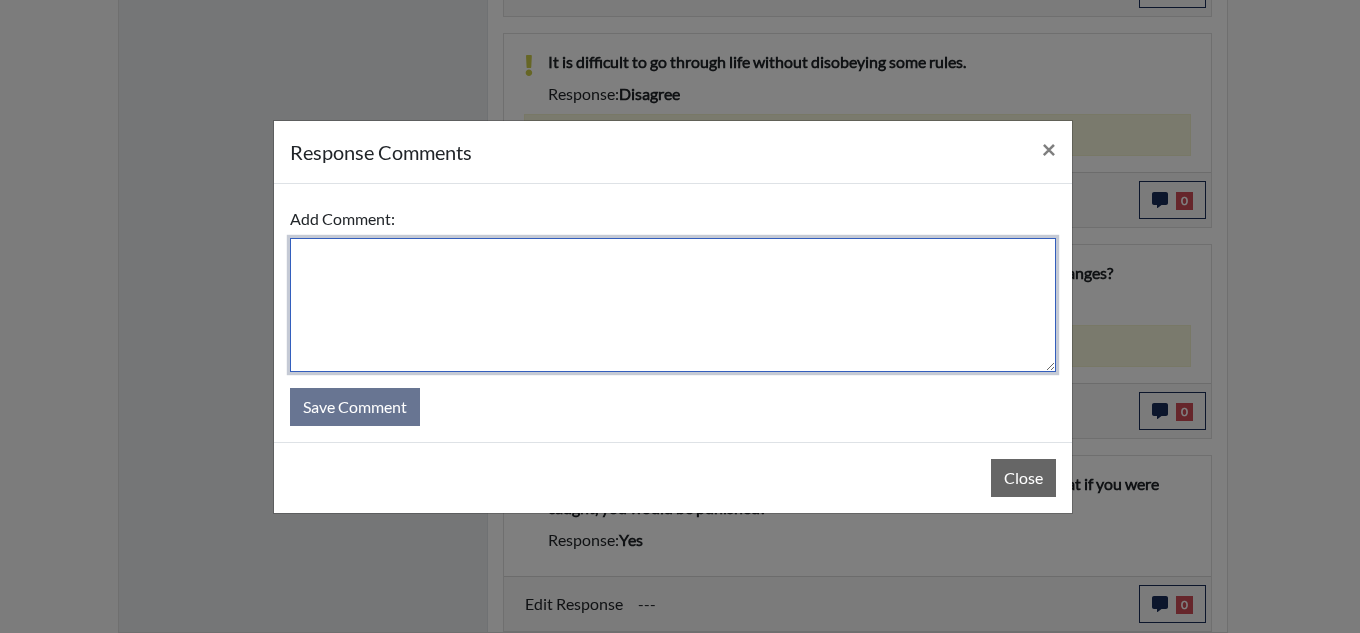 click at bounding box center [673, 305] 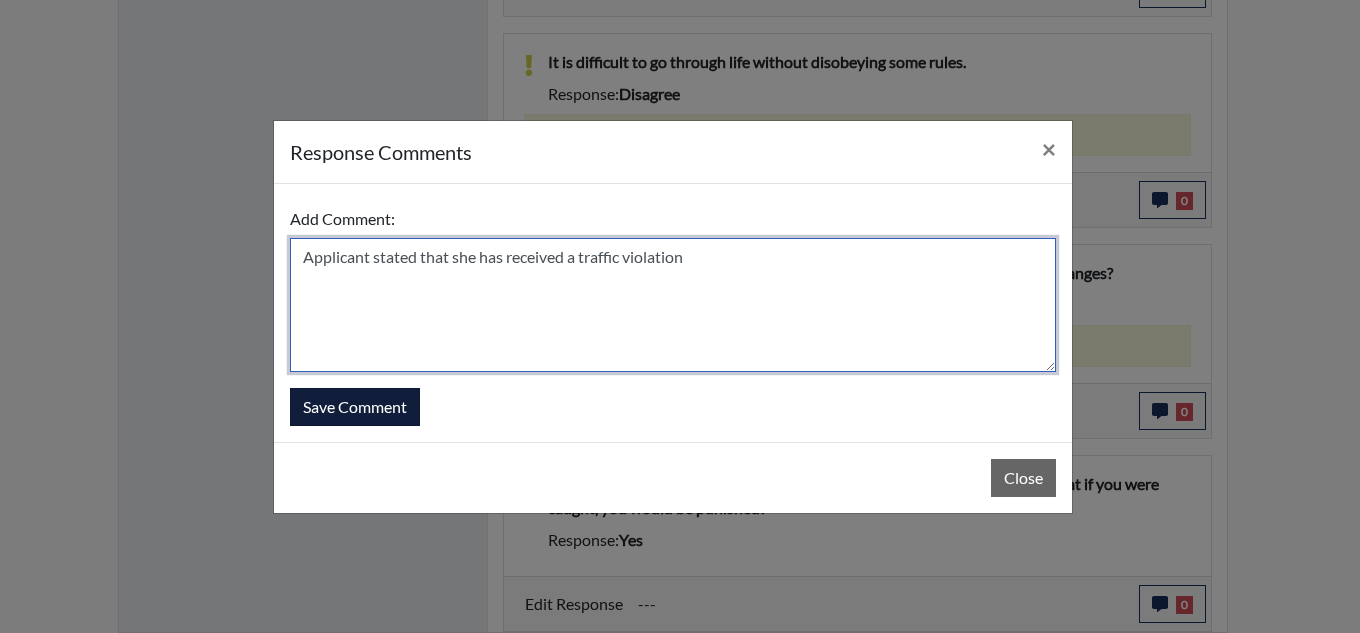type on "Applicant stated that she has received a traffic violation" 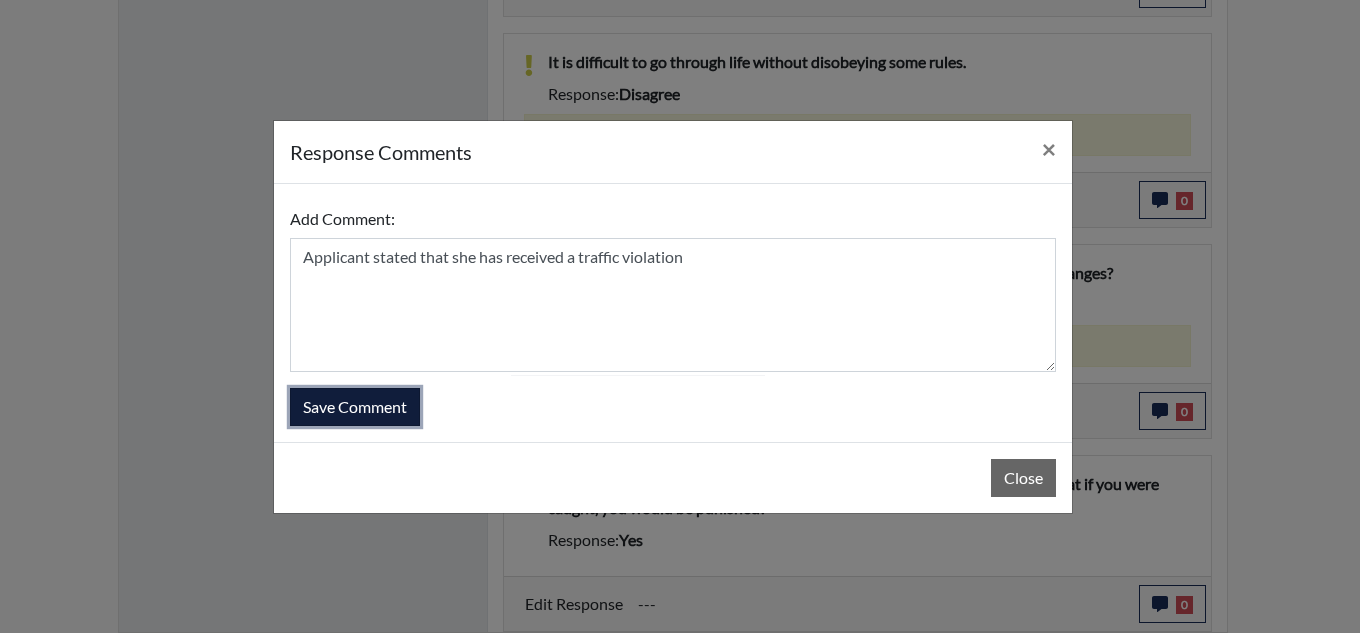 click on "Save Comment" at bounding box center (355, 407) 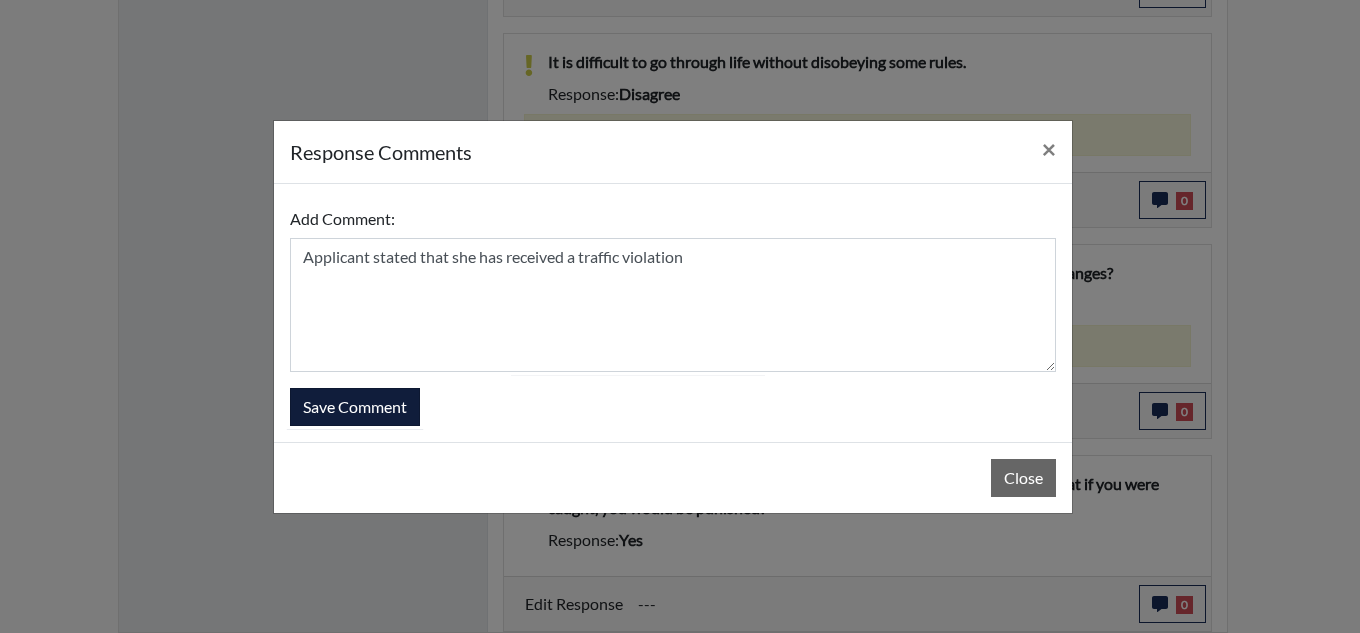 type 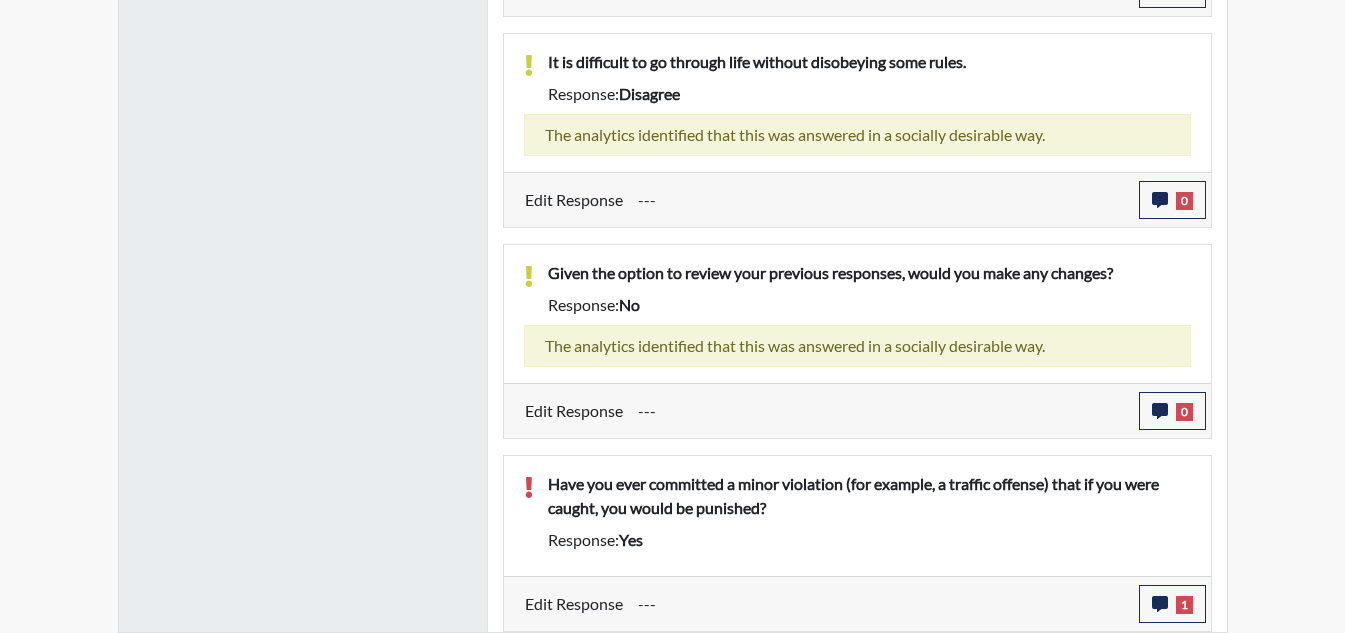scroll, scrollTop: 999668, scrollLeft: 999169, axis: both 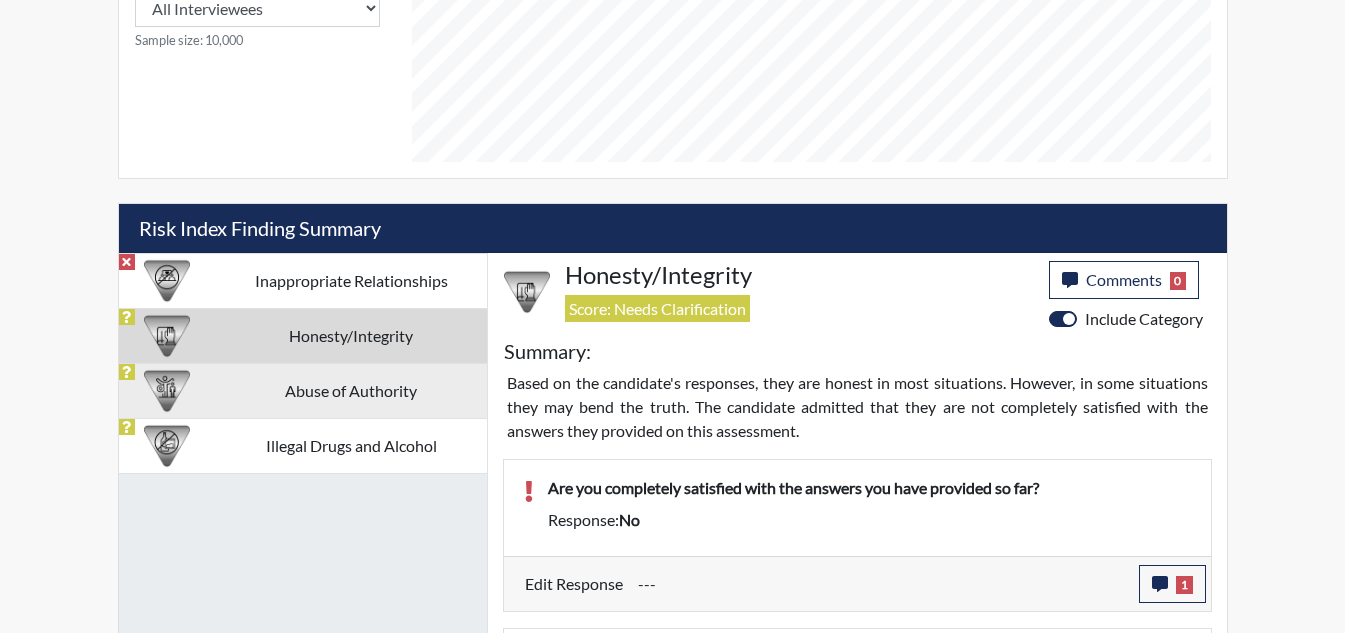 click on "Abuse of Authority" at bounding box center (351, 390) 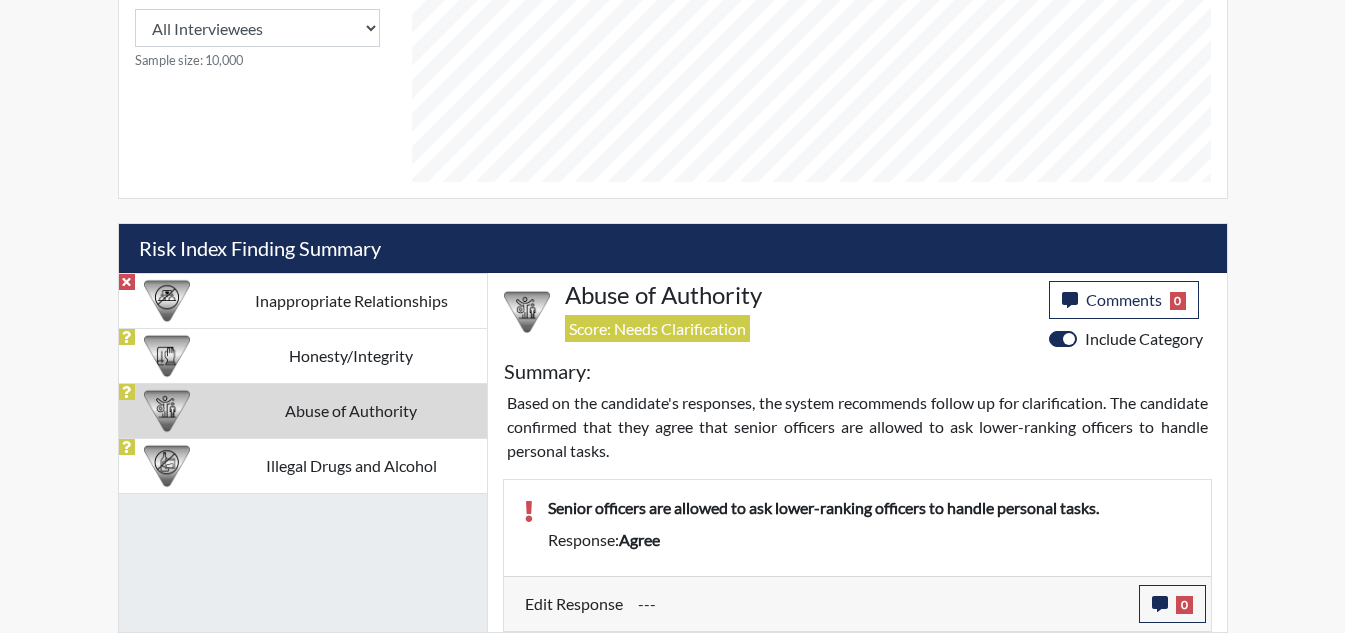 scroll, scrollTop: 987, scrollLeft: 0, axis: vertical 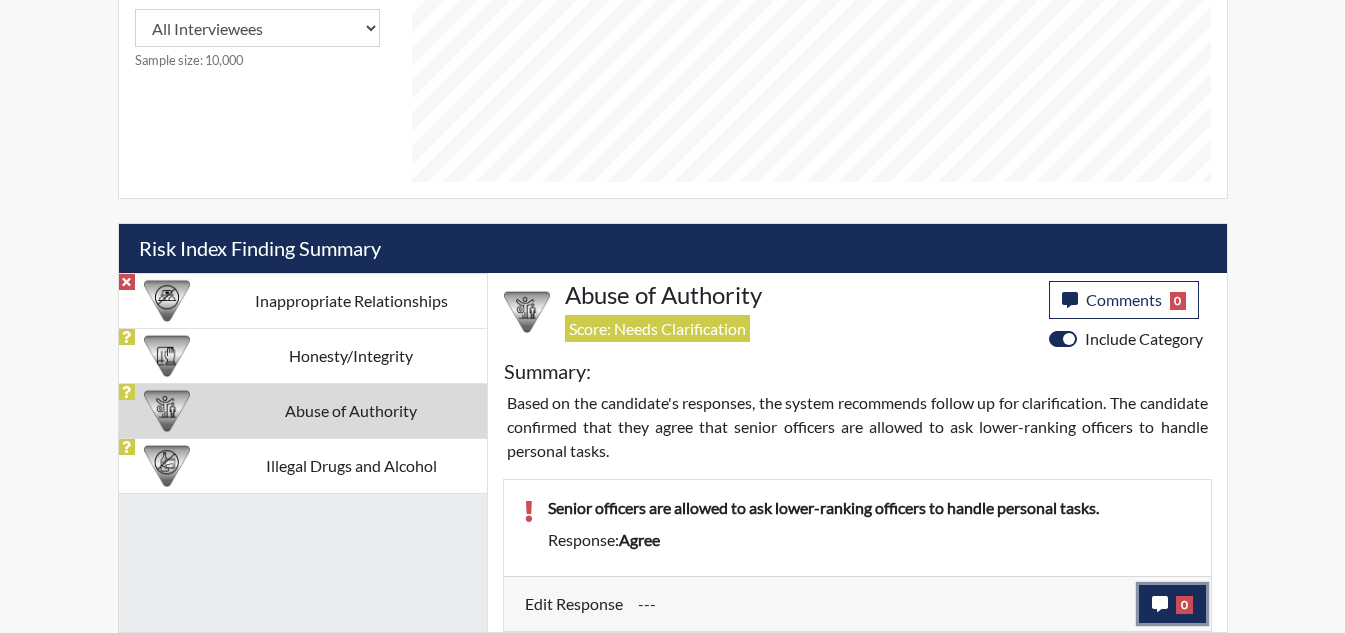 click 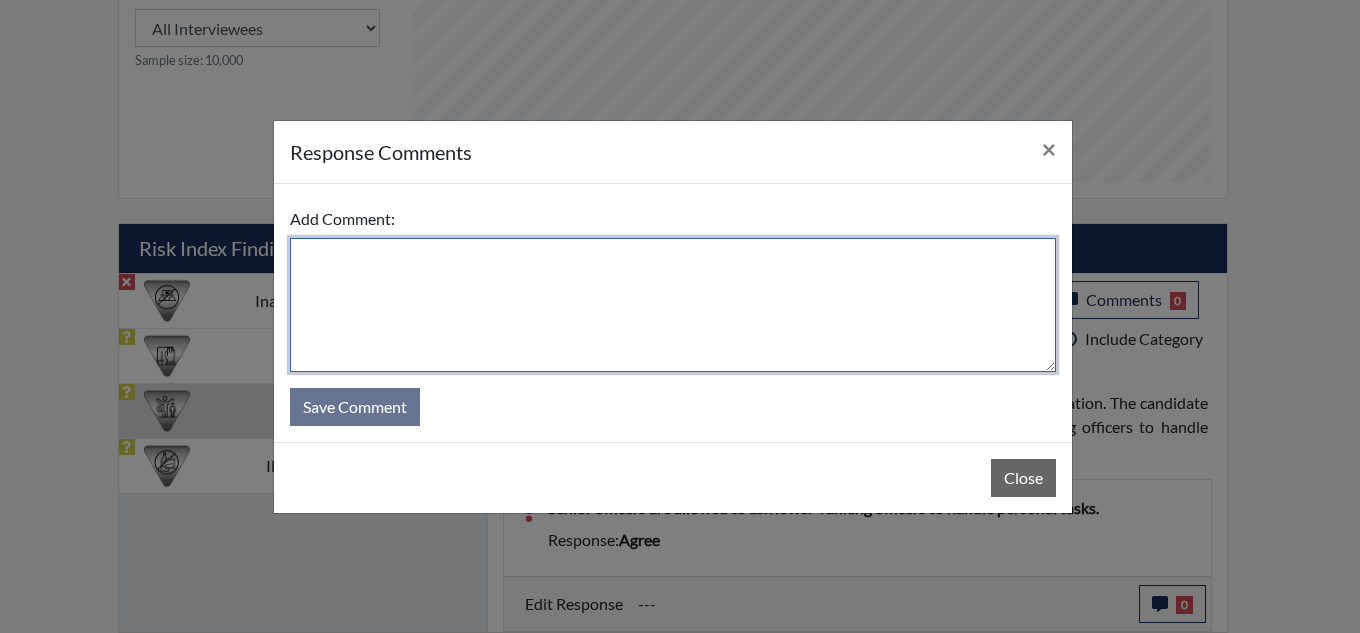 click at bounding box center (673, 305) 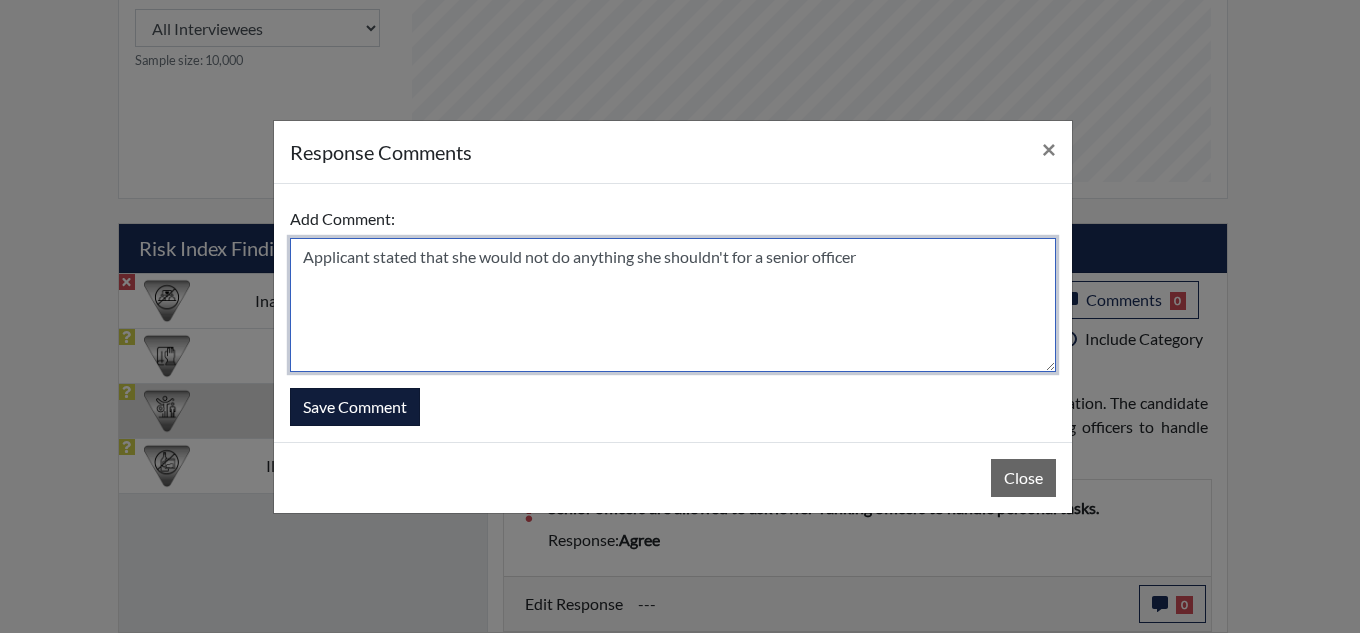 type on "Applicant stated that she would not do anything she shouldn't for a senior officer" 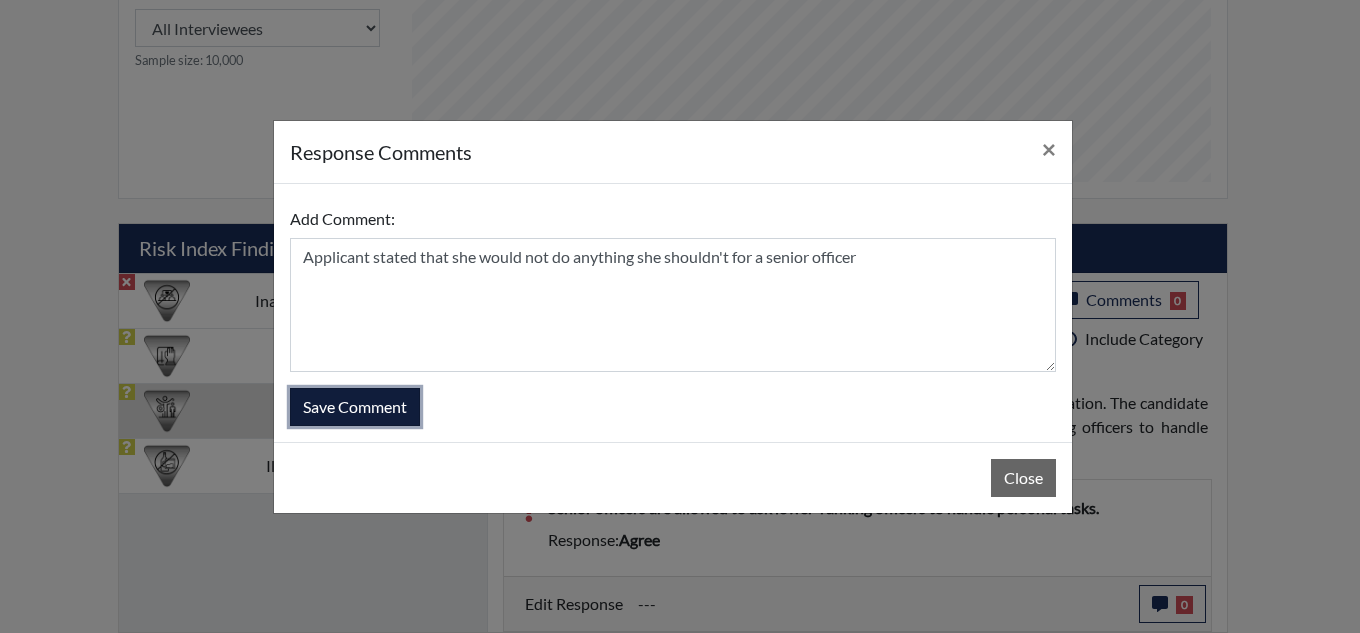 click on "Save Comment" at bounding box center (355, 407) 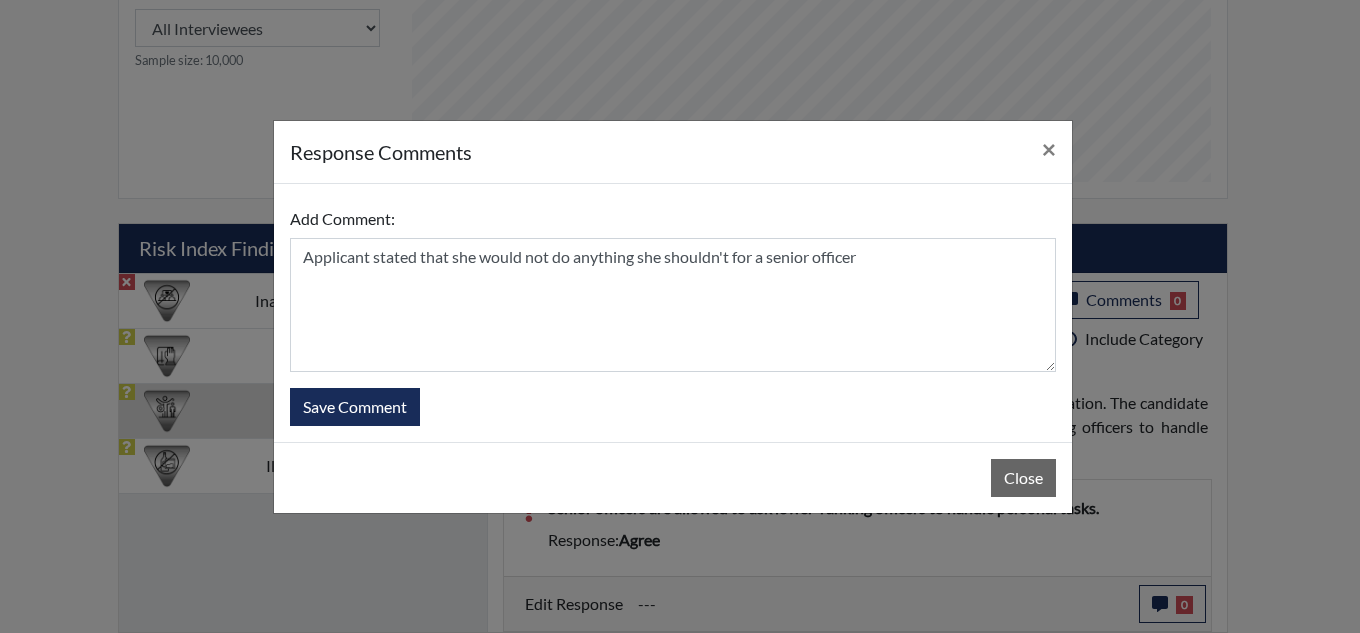 type 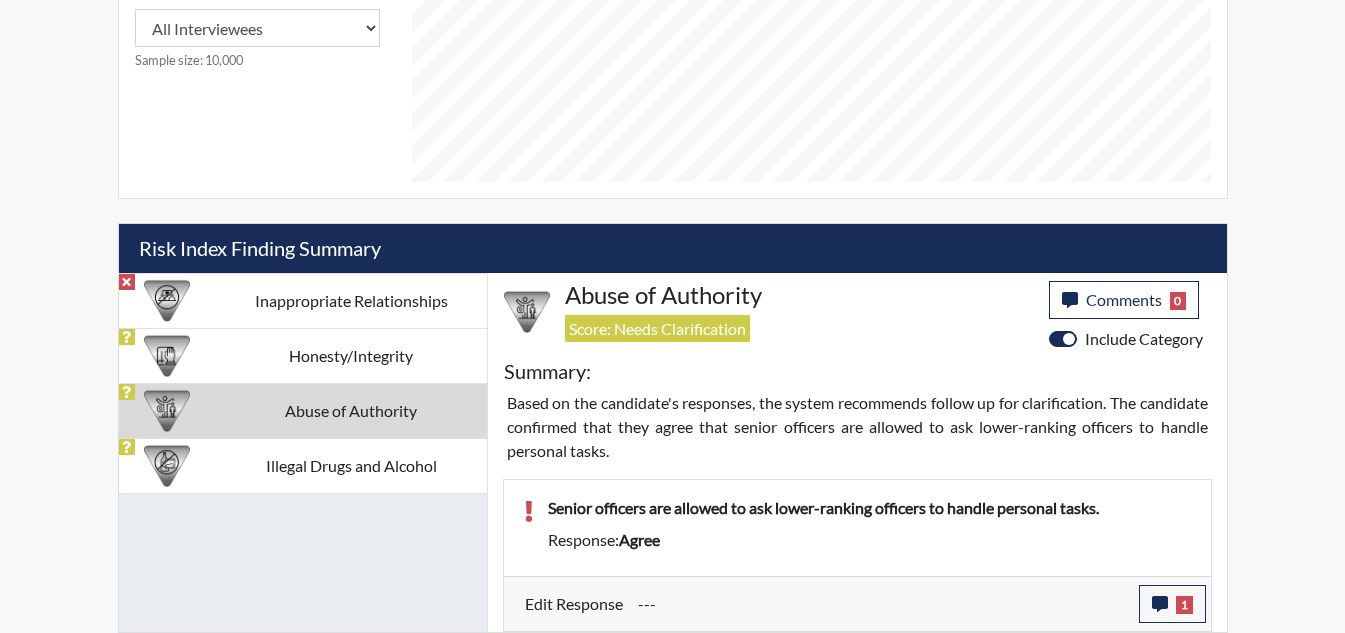 scroll, scrollTop: 999668, scrollLeft: 999169, axis: both 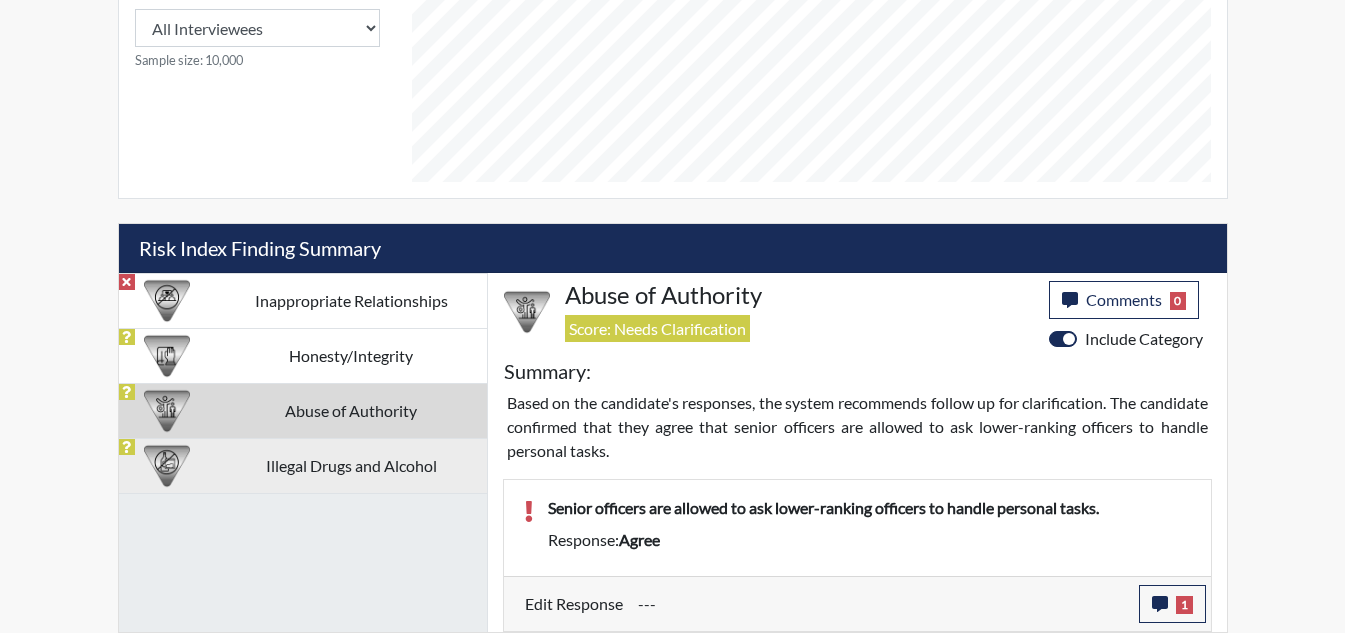 click on "Illegal Drugs and Alcohol" at bounding box center [351, 465] 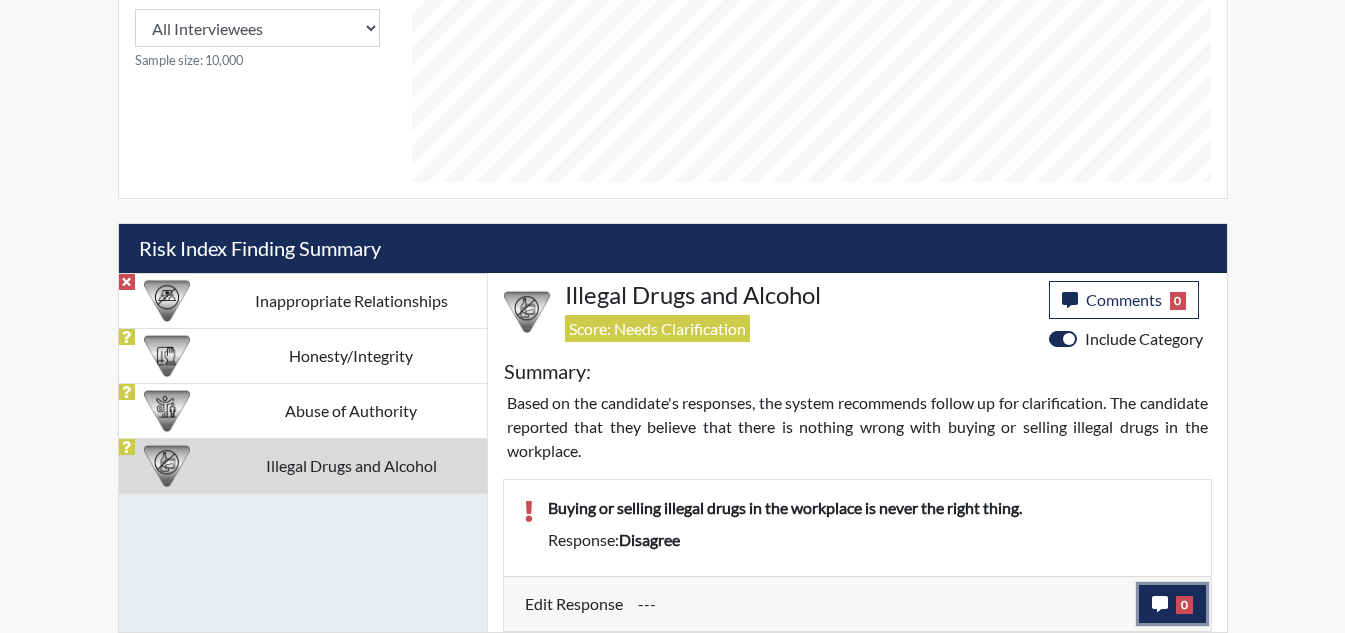 click on "0" at bounding box center (1172, 604) 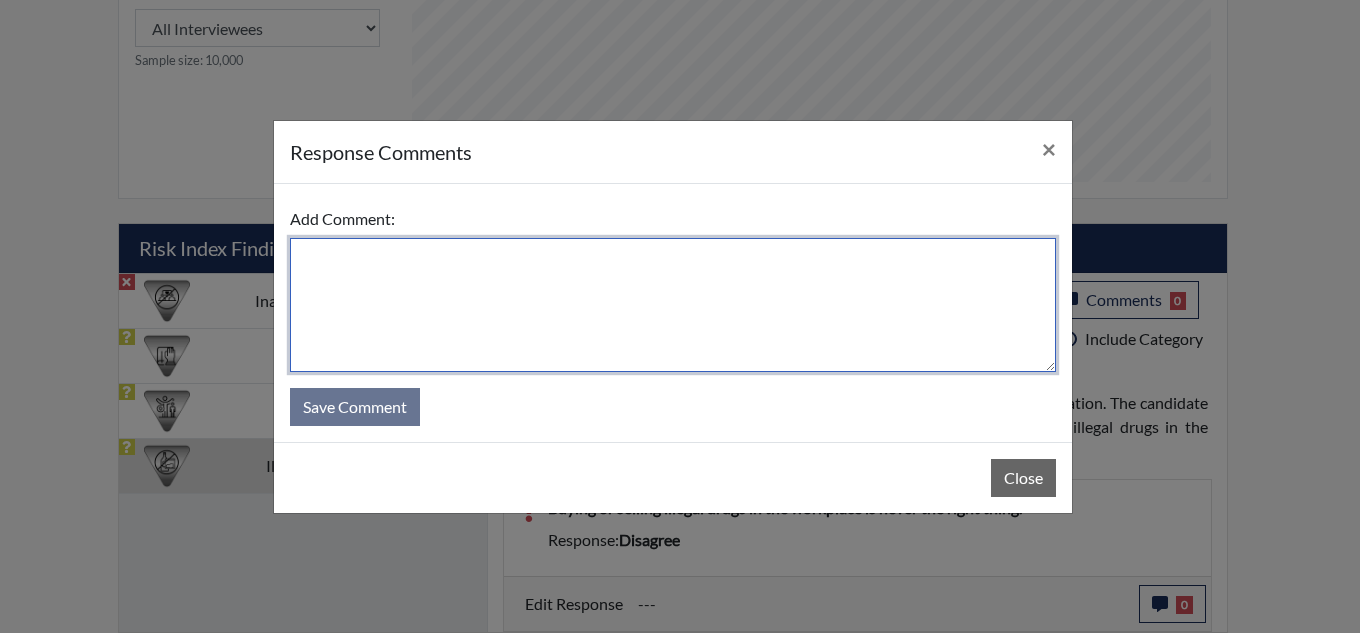 drag, startPoint x: 565, startPoint y: 298, endPoint x: 587, endPoint y: 257, distance: 46.52956 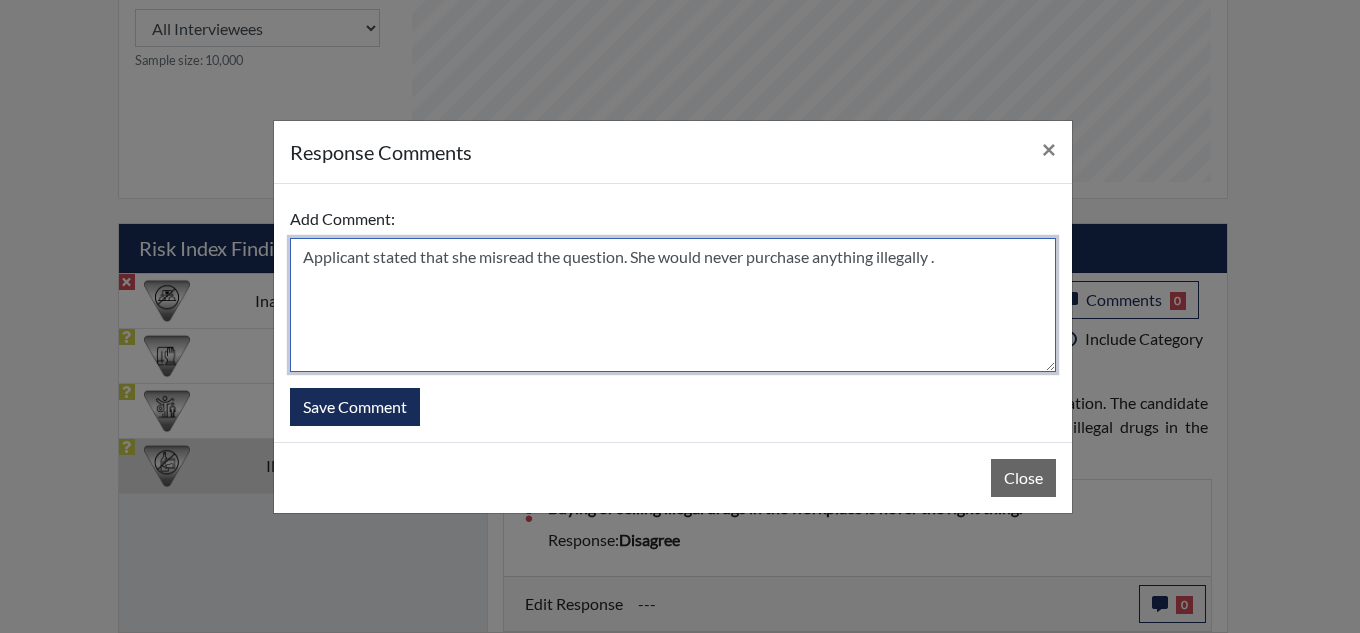 type on "Applicant stated that she misread the question. She would never purchase anything illegally ." 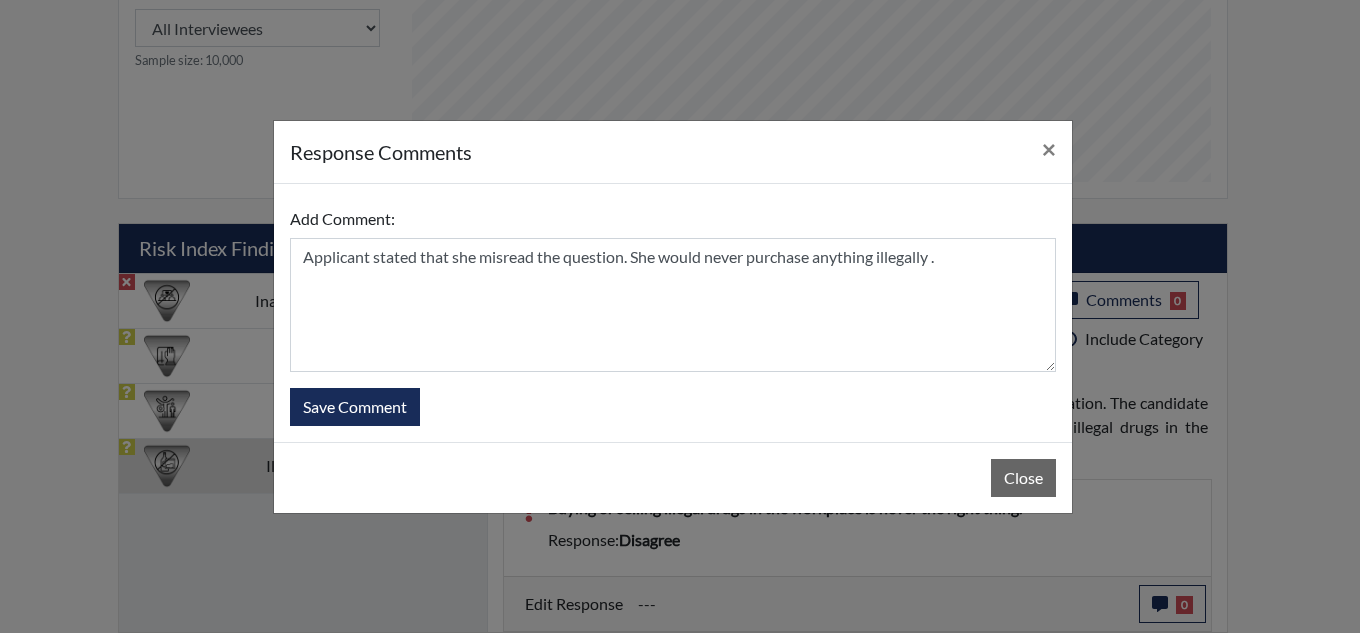 click on "Add Comment: Applicant stated that she misread the question. She would never purchase anything illegally . Save Comment" at bounding box center (673, 313) 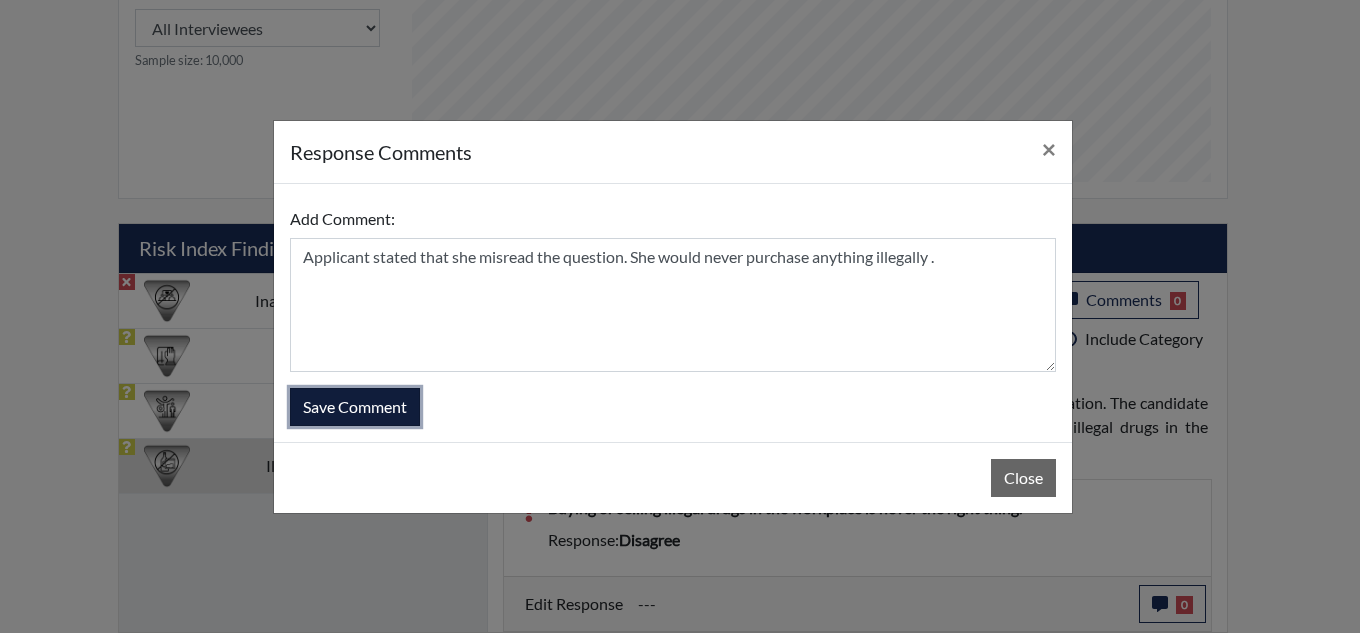 click on "Save Comment" at bounding box center (355, 407) 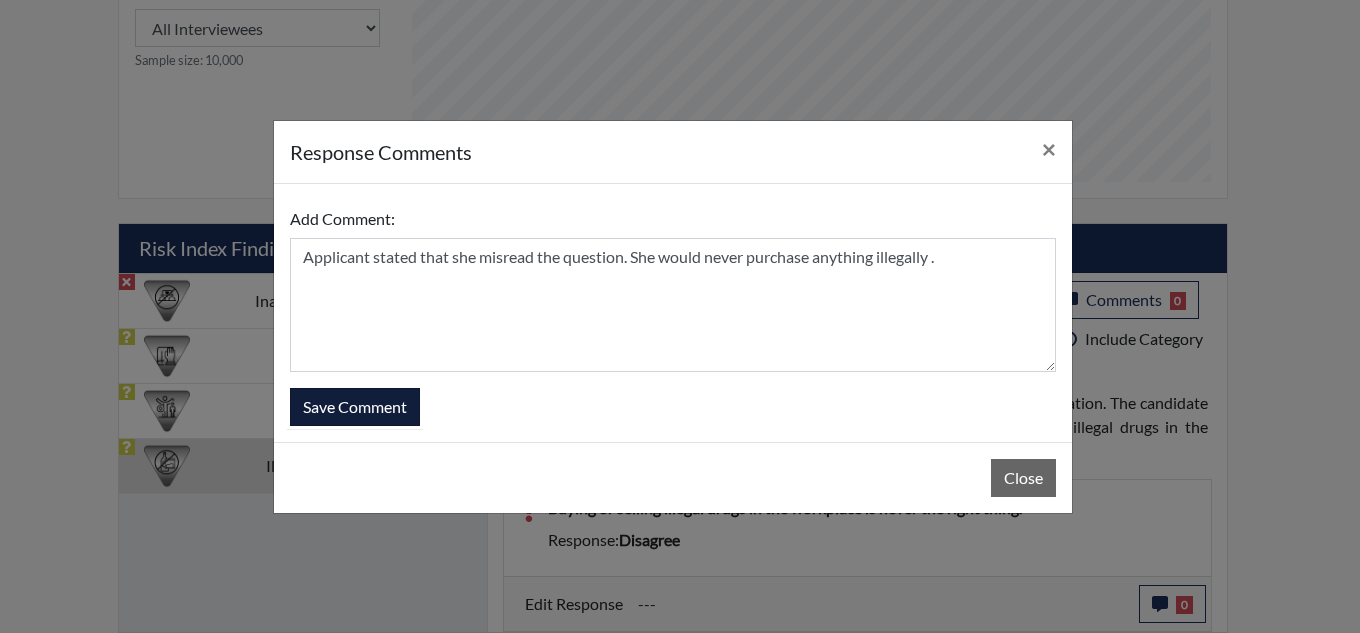 type 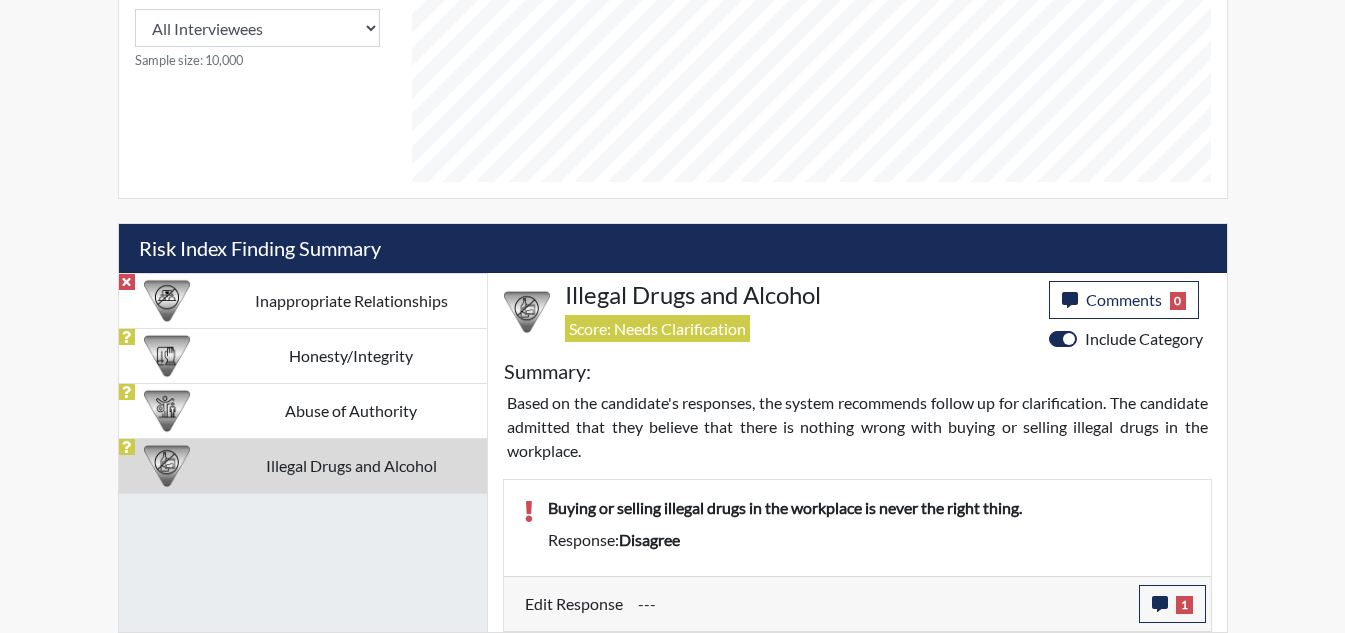 scroll, scrollTop: 999668, scrollLeft: 999169, axis: both 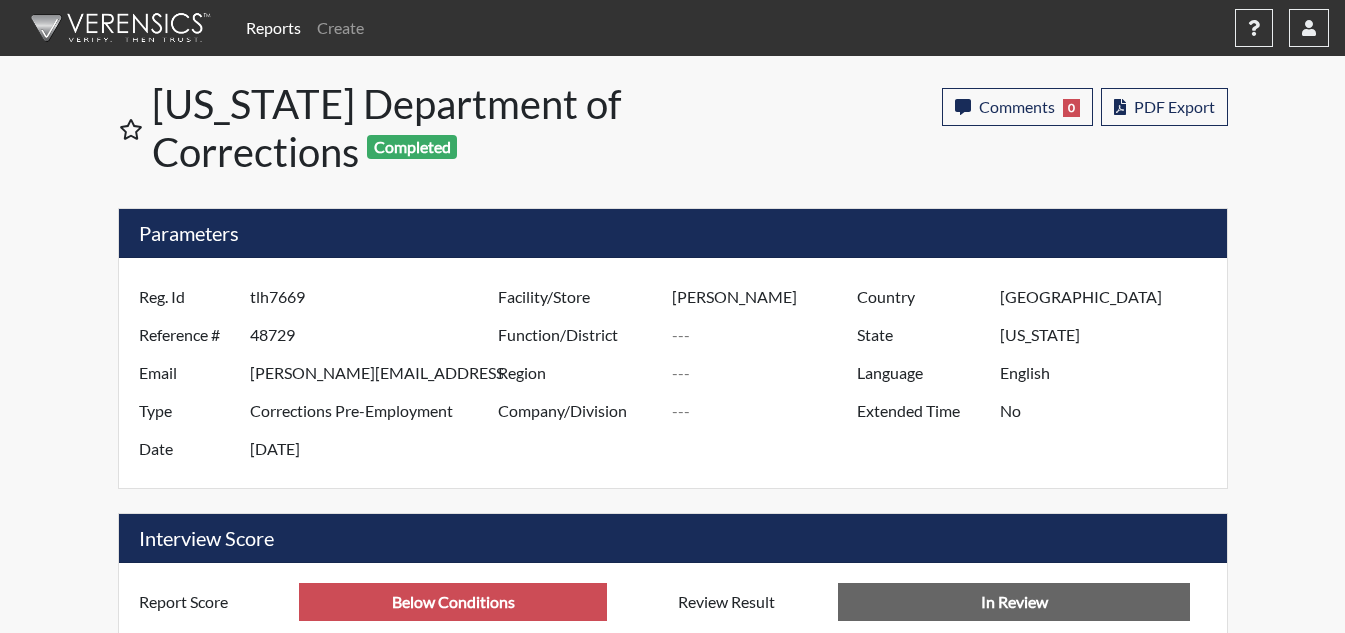 click on "tlh7669" at bounding box center (376, 297) 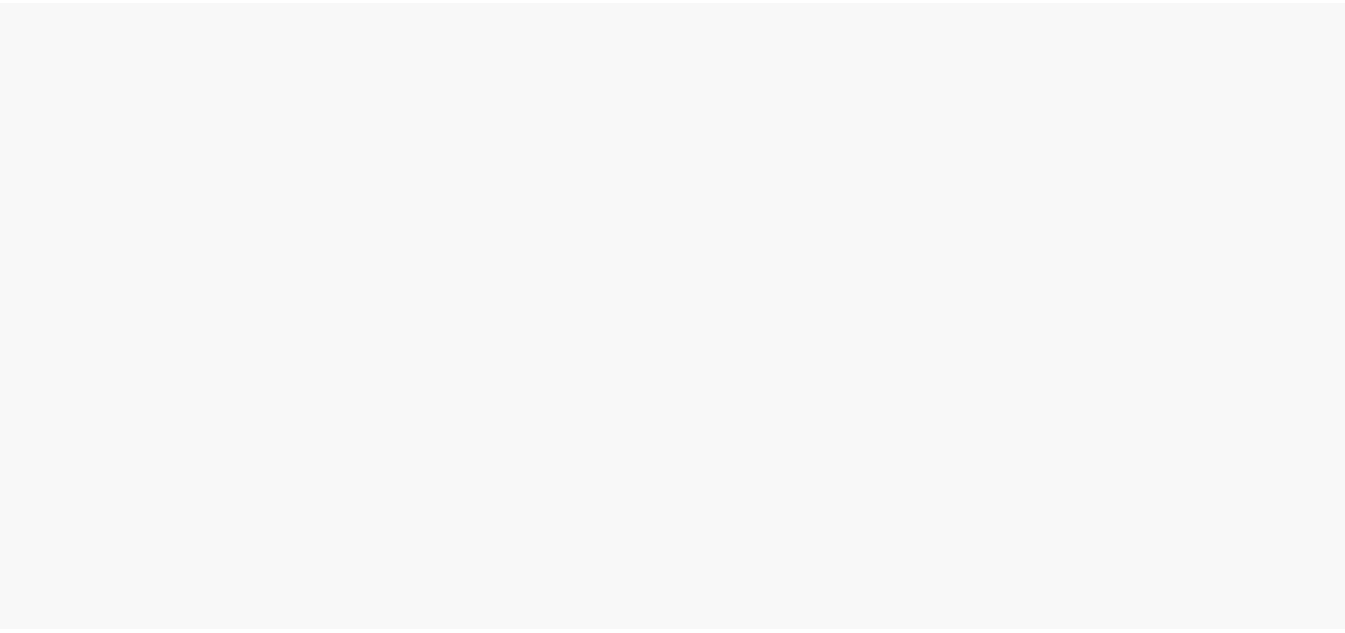 scroll, scrollTop: 0, scrollLeft: 0, axis: both 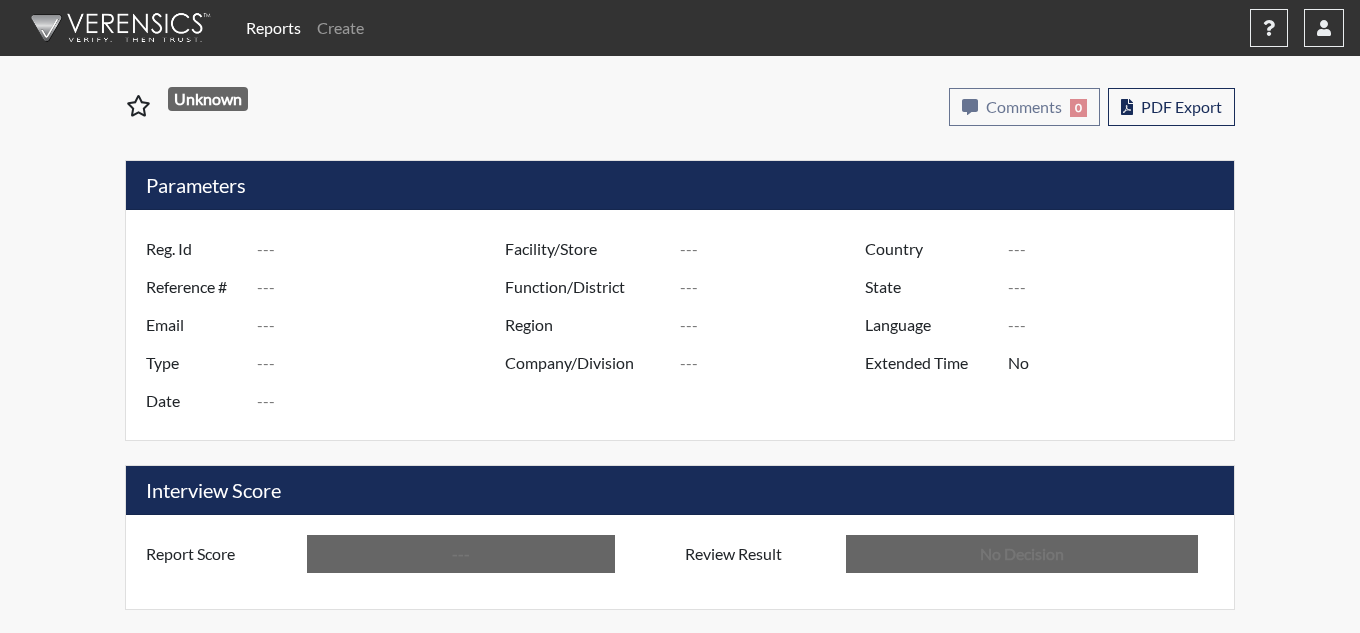 type on "tlh7669" 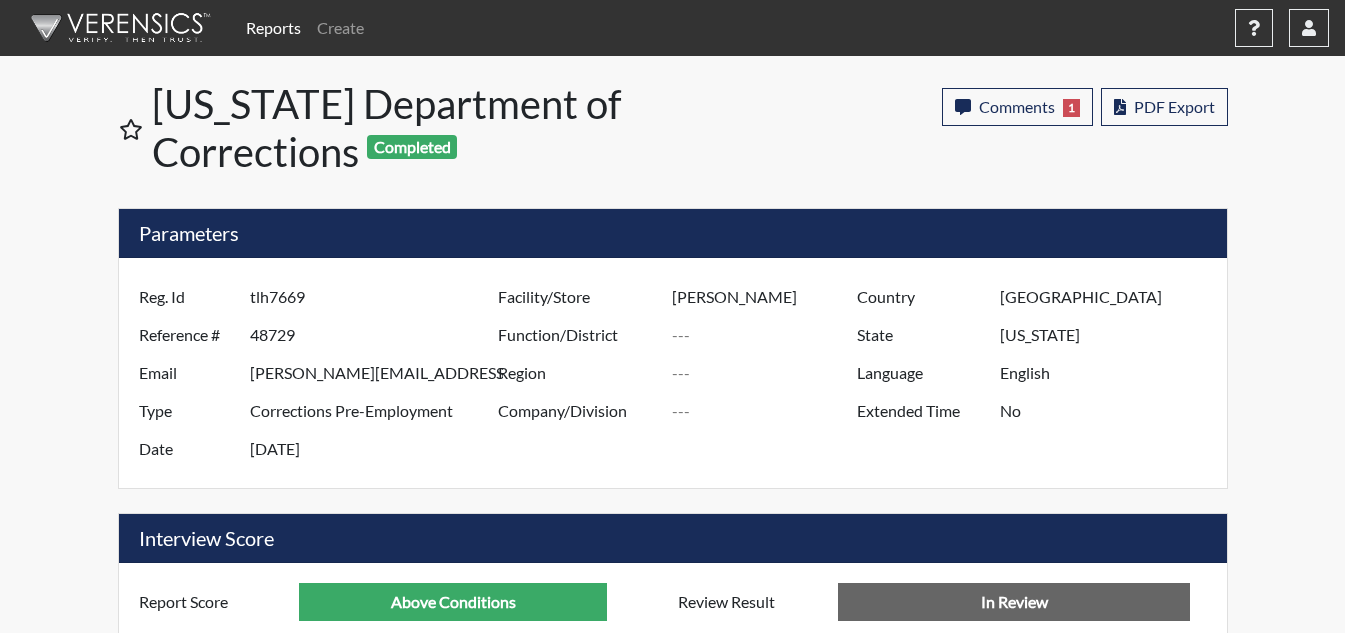 scroll, scrollTop: 999668, scrollLeft: 999169, axis: both 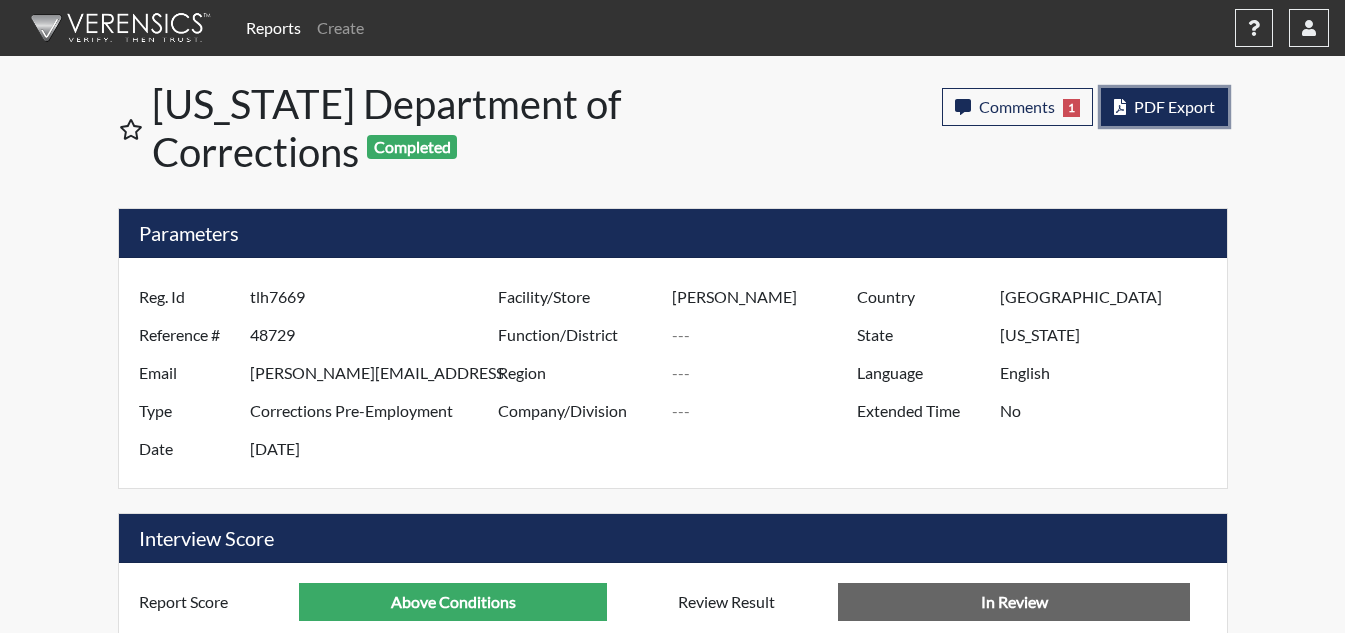 click on "PDF Export" at bounding box center (1174, 106) 